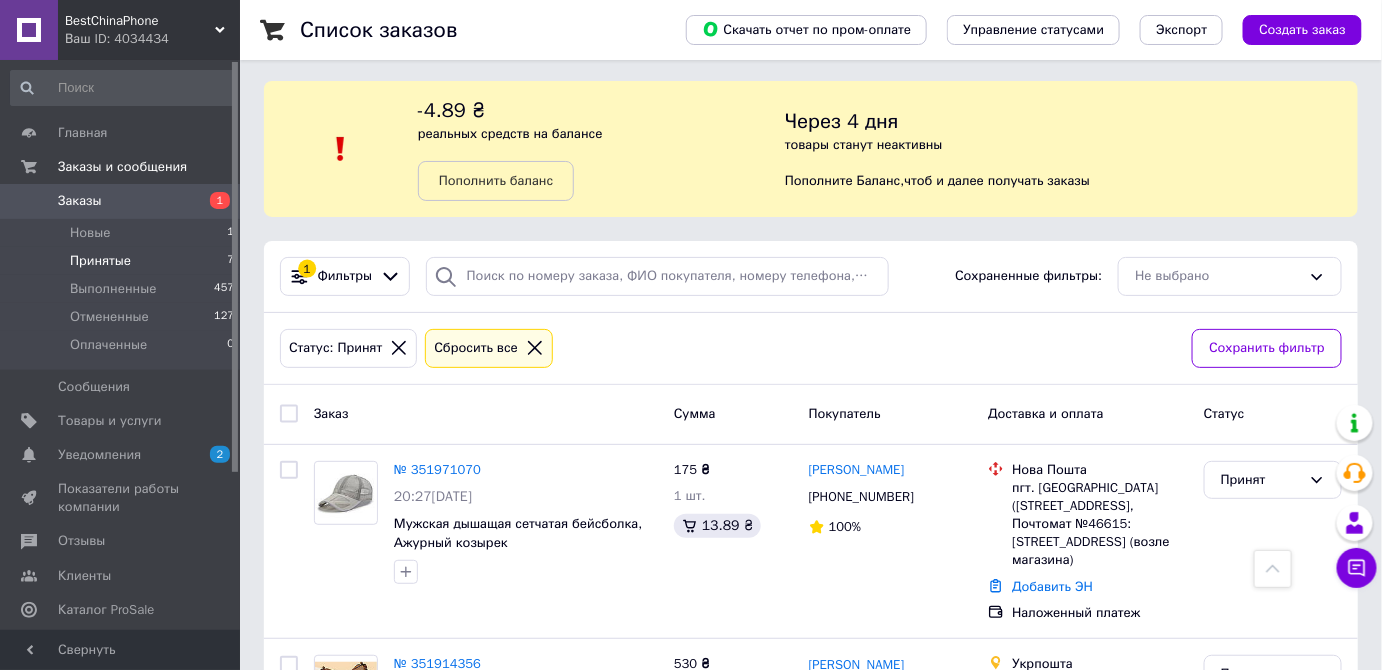 scroll, scrollTop: 0, scrollLeft: 0, axis: both 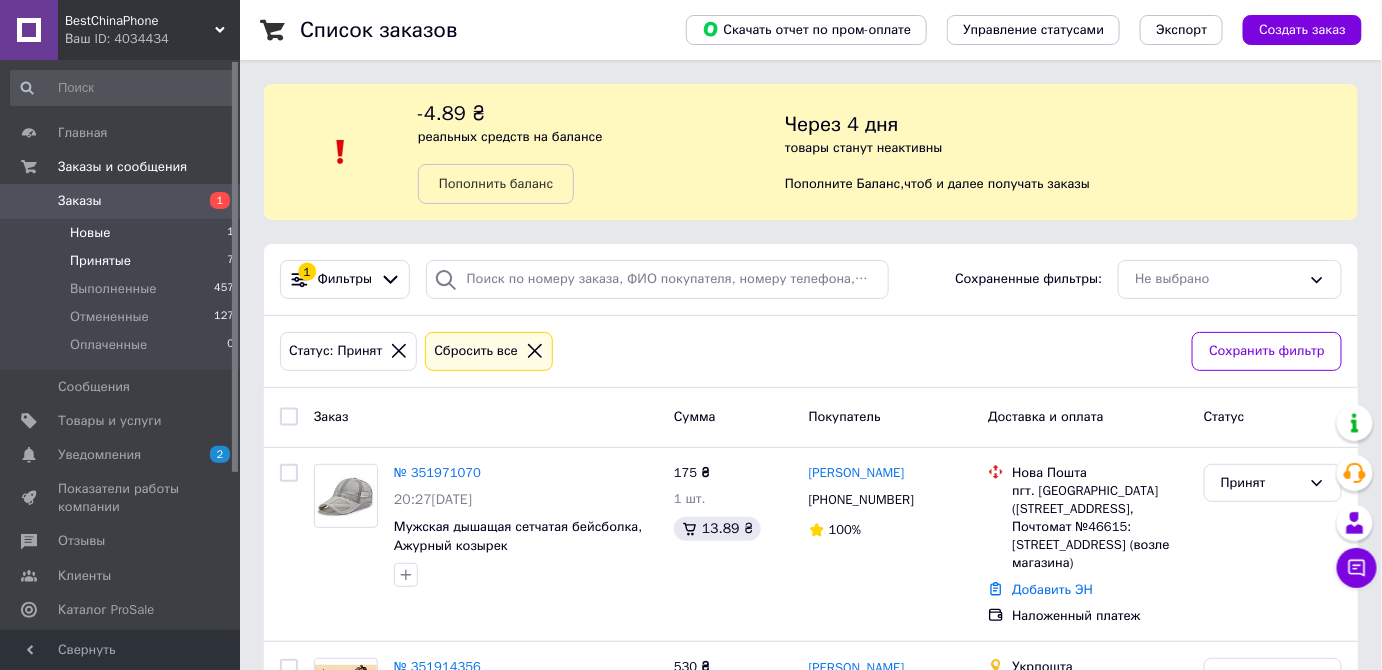 click on "Новые" at bounding box center (90, 233) 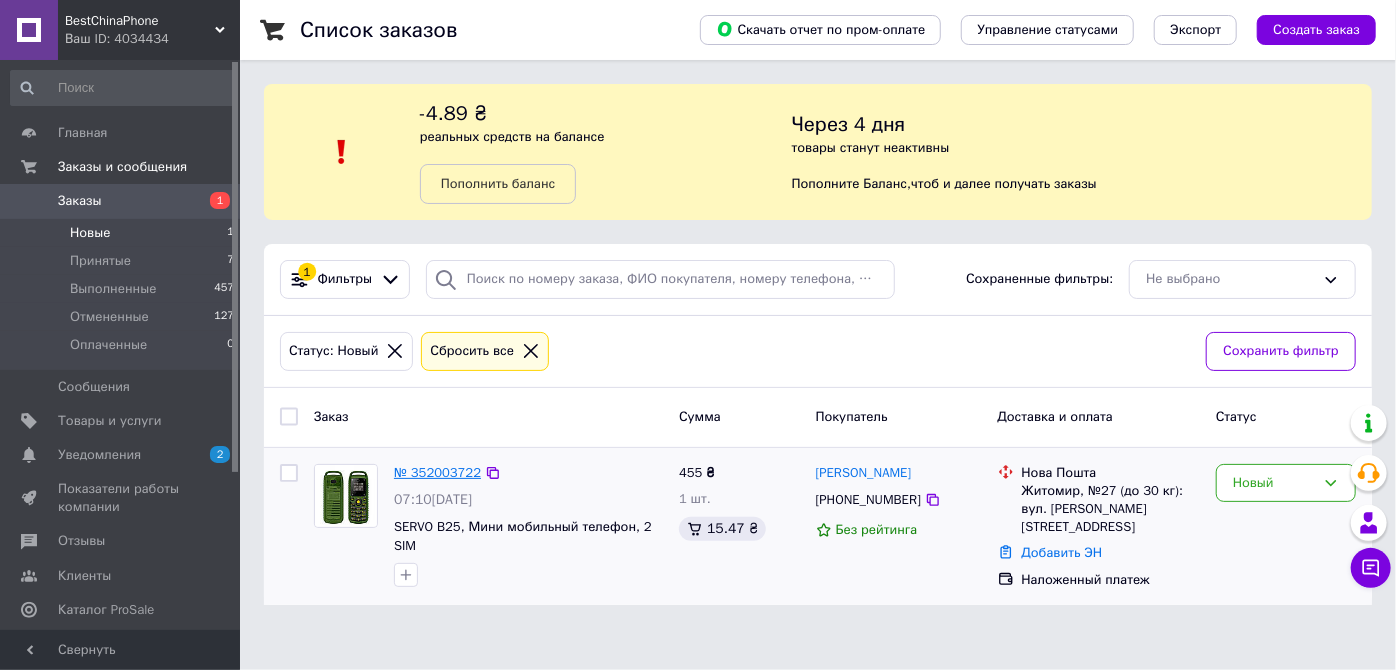 click on "№ 352003722" at bounding box center [437, 472] 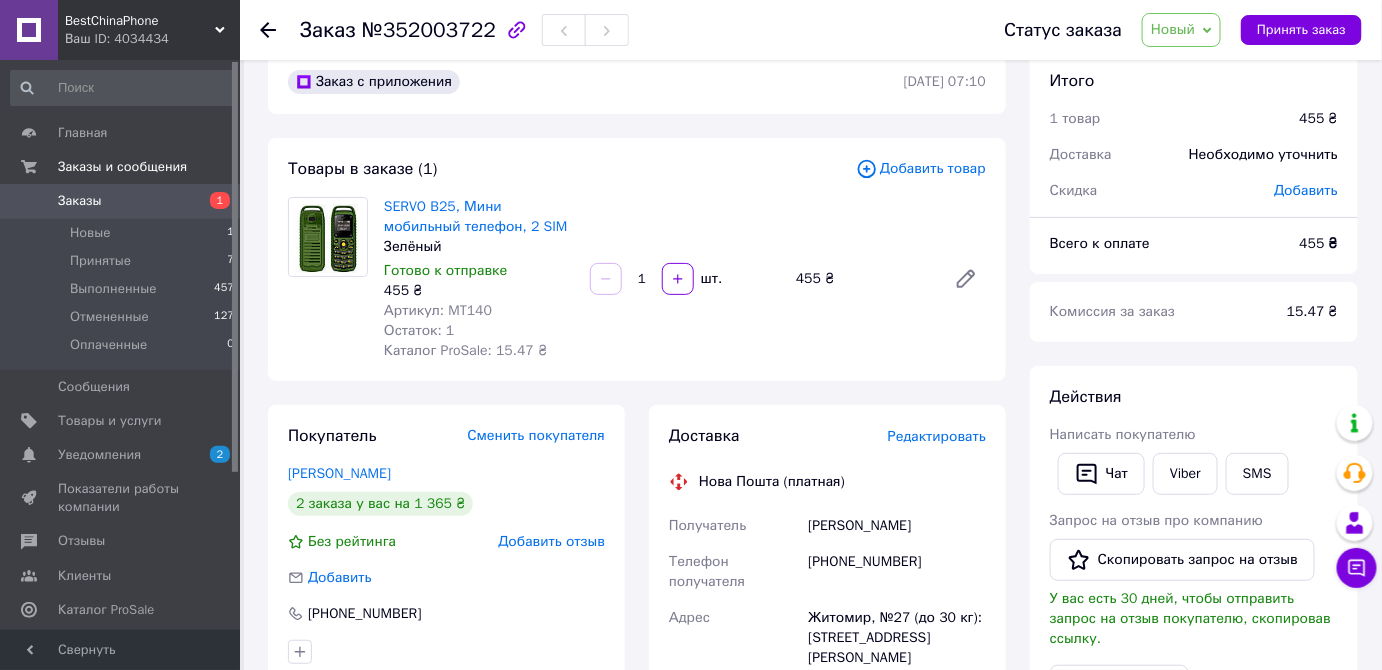 scroll, scrollTop: 0, scrollLeft: 0, axis: both 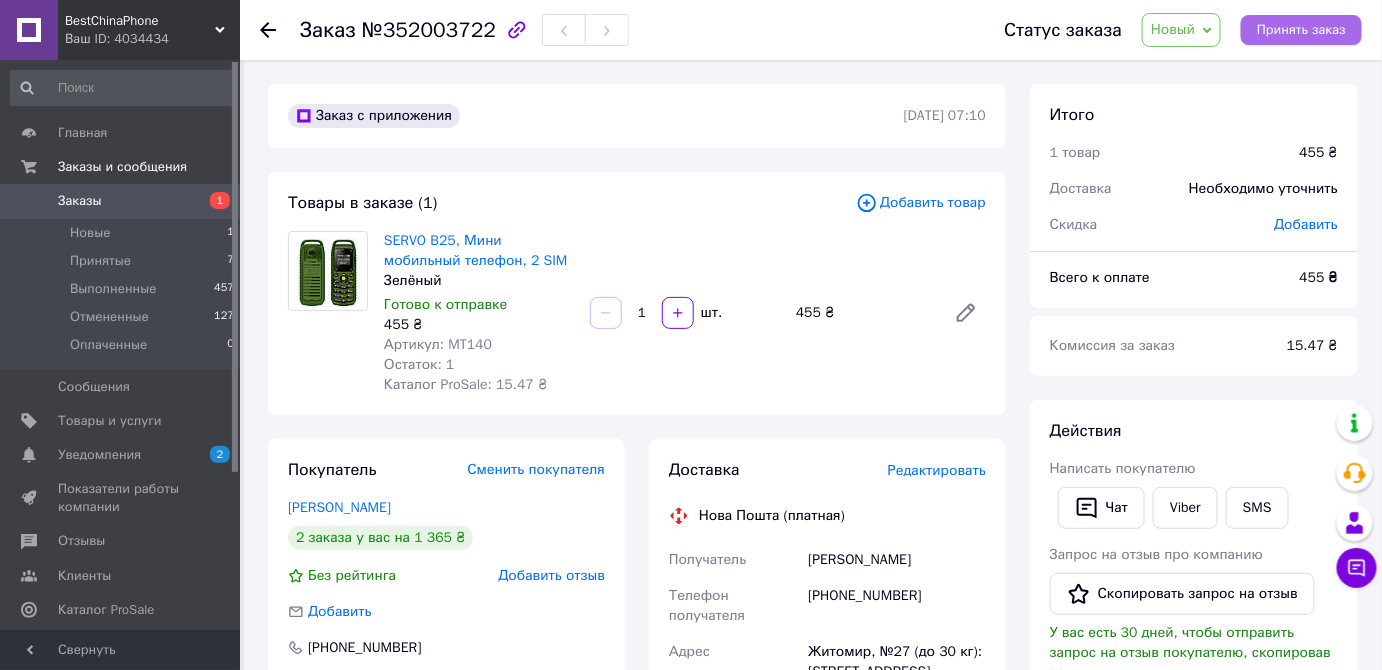 click on "Принять заказ" at bounding box center [1301, 30] 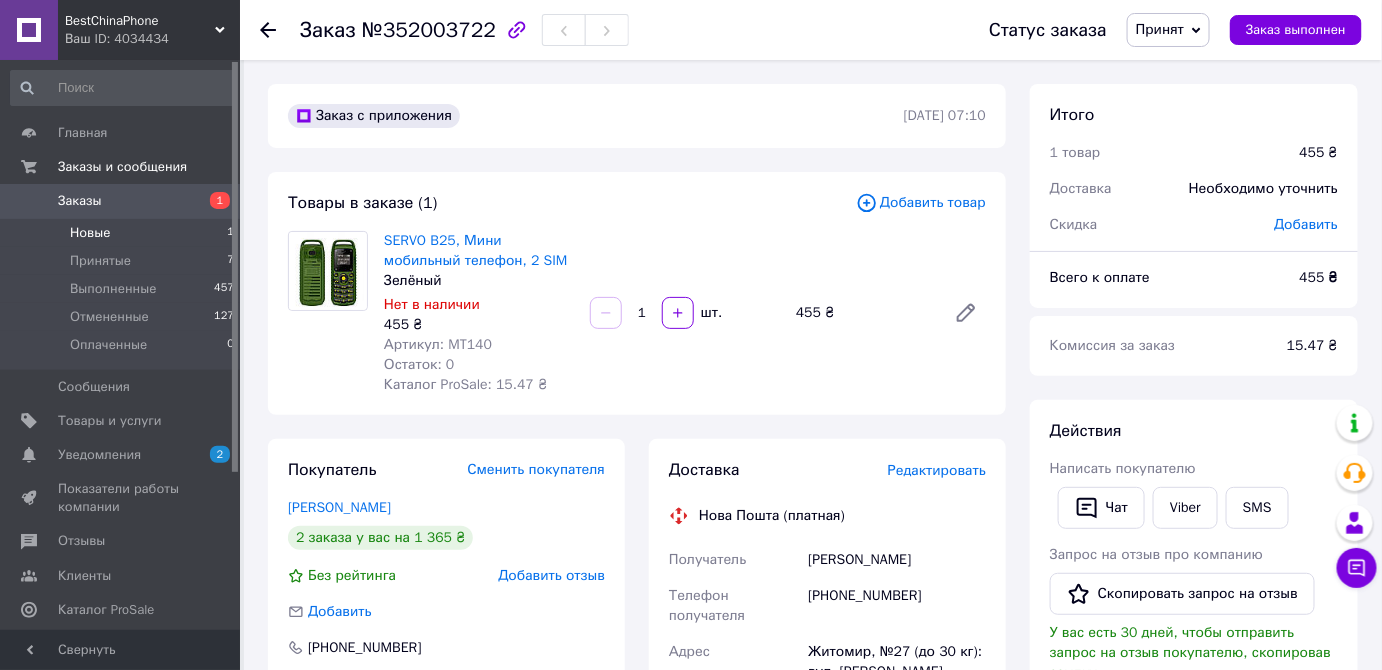 click on "Новые" at bounding box center (90, 233) 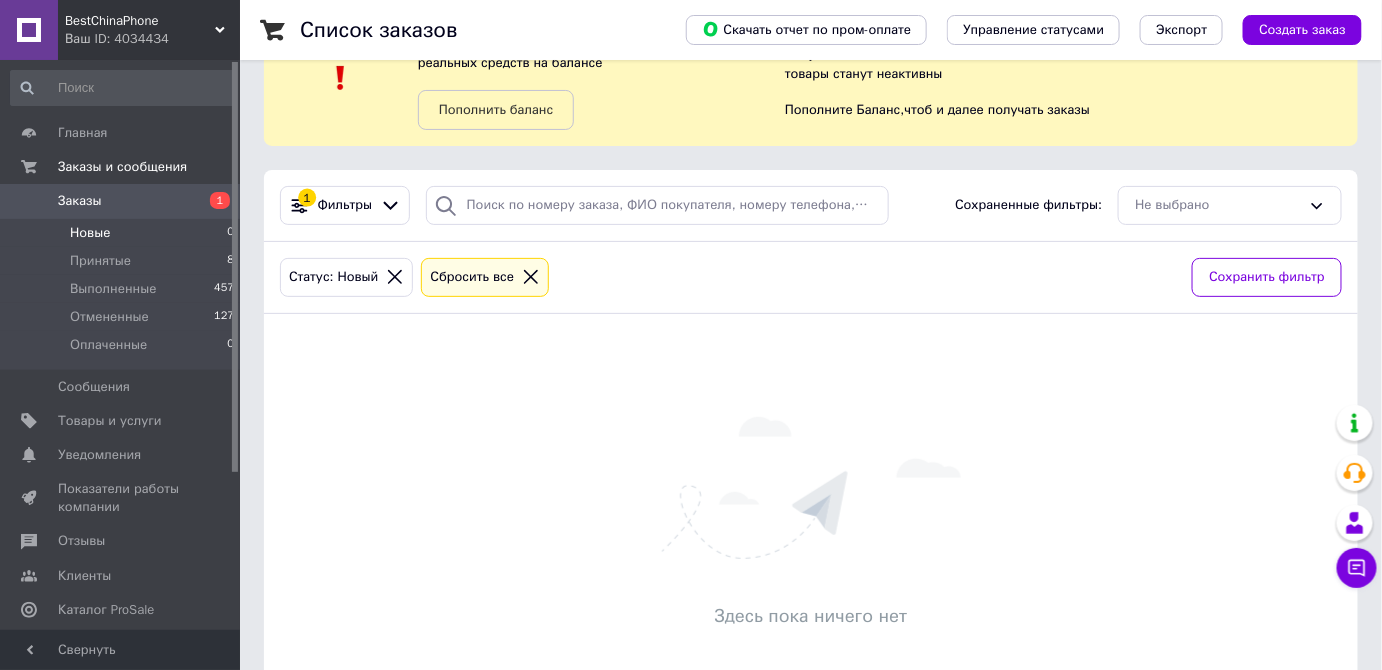 scroll, scrollTop: 0, scrollLeft: 0, axis: both 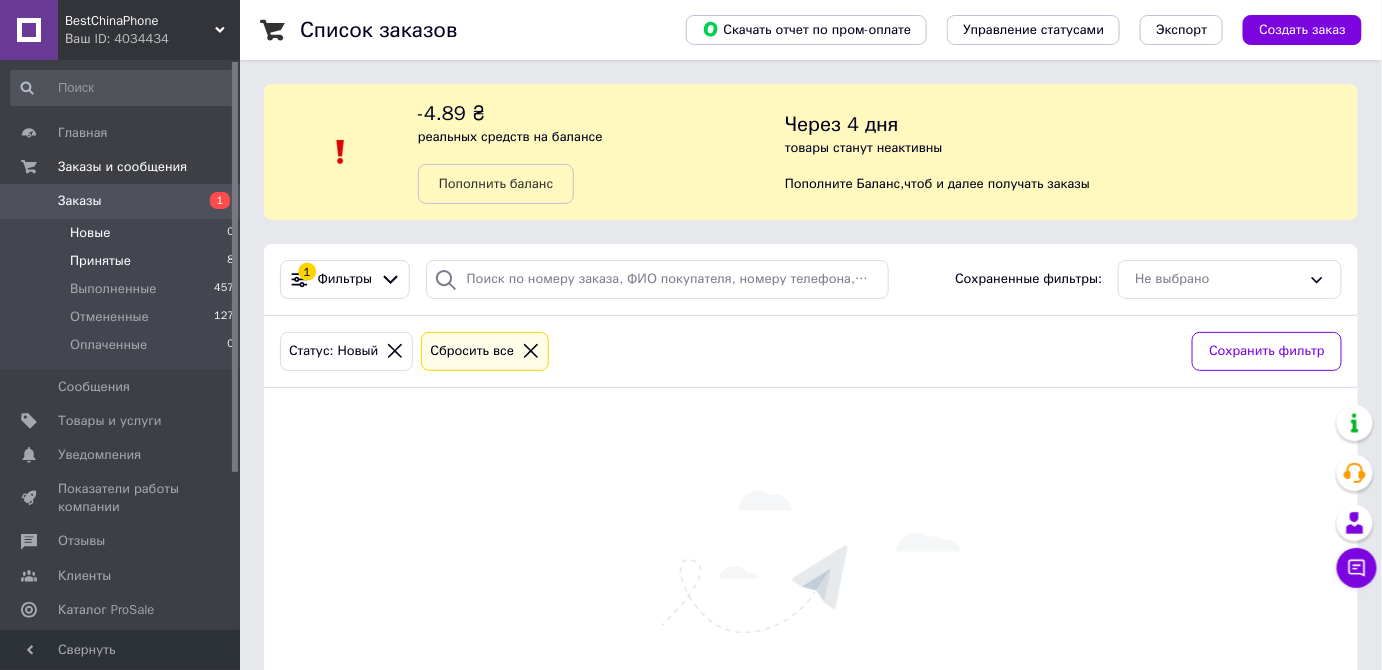 click on "Принятые" at bounding box center [100, 261] 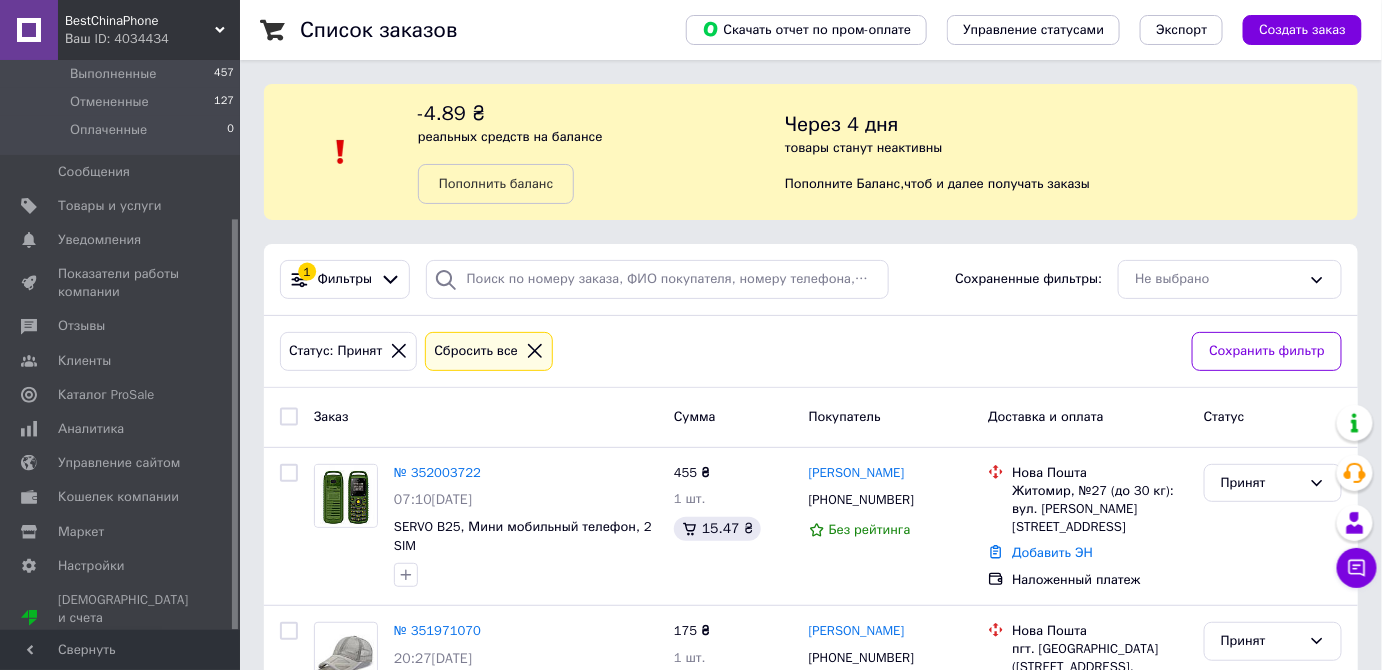 scroll, scrollTop: 219, scrollLeft: 0, axis: vertical 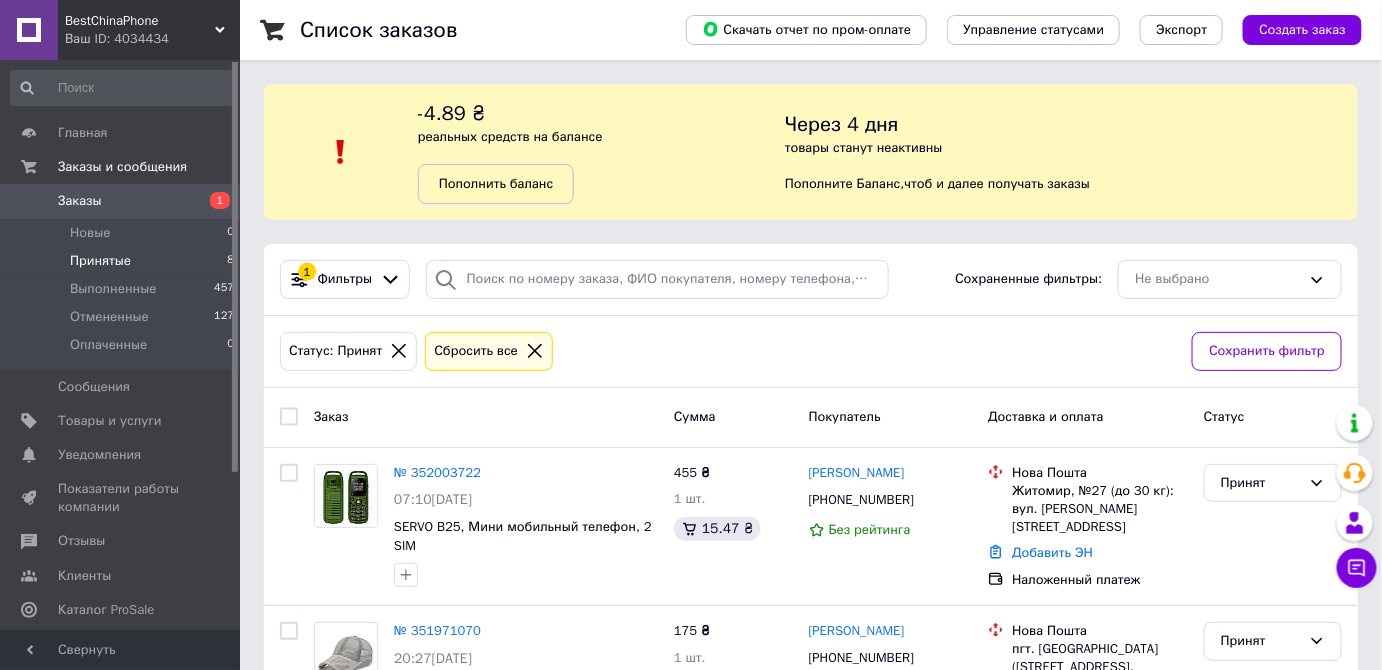 click on "Пополнить баланс" at bounding box center [496, 183] 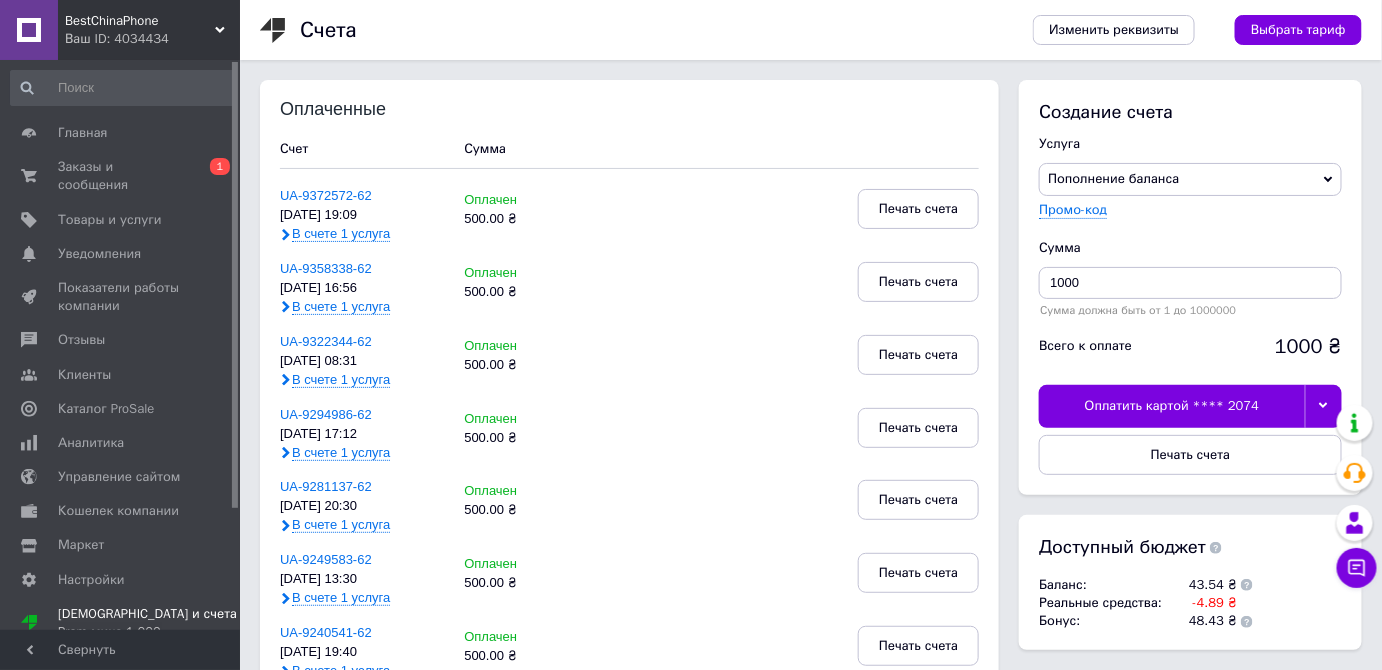 scroll, scrollTop: 90, scrollLeft: 0, axis: vertical 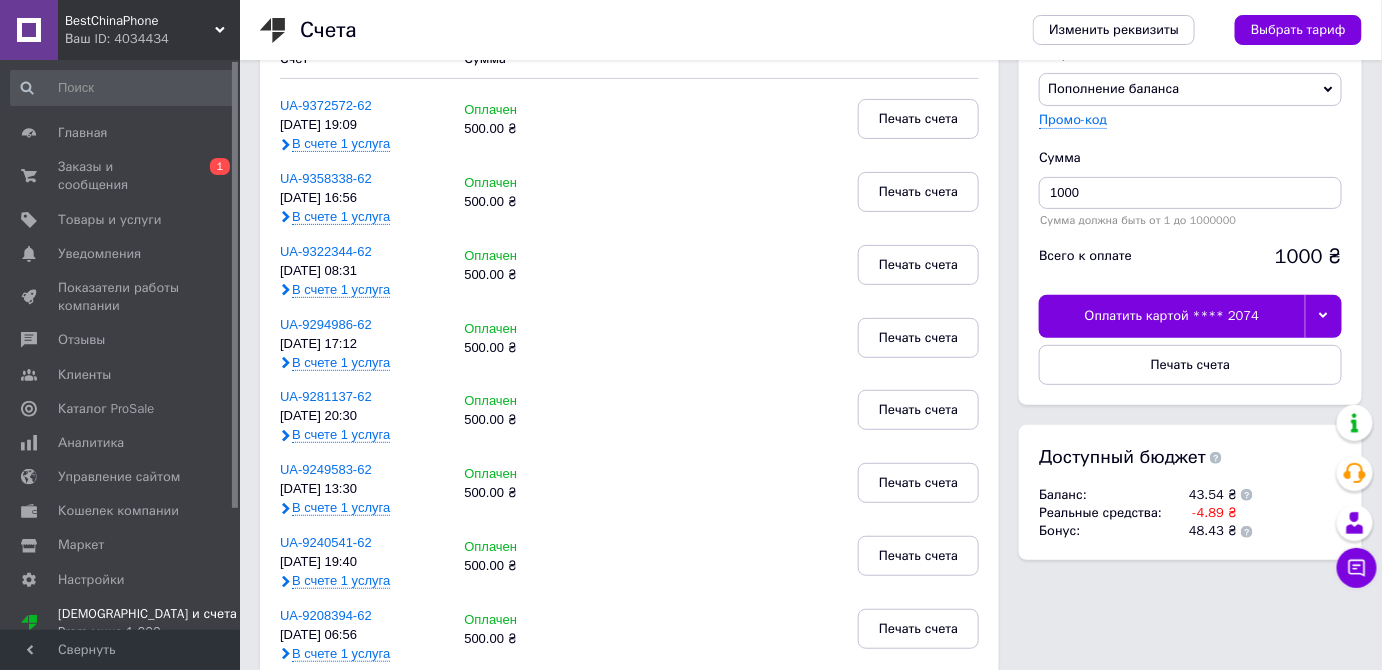 click 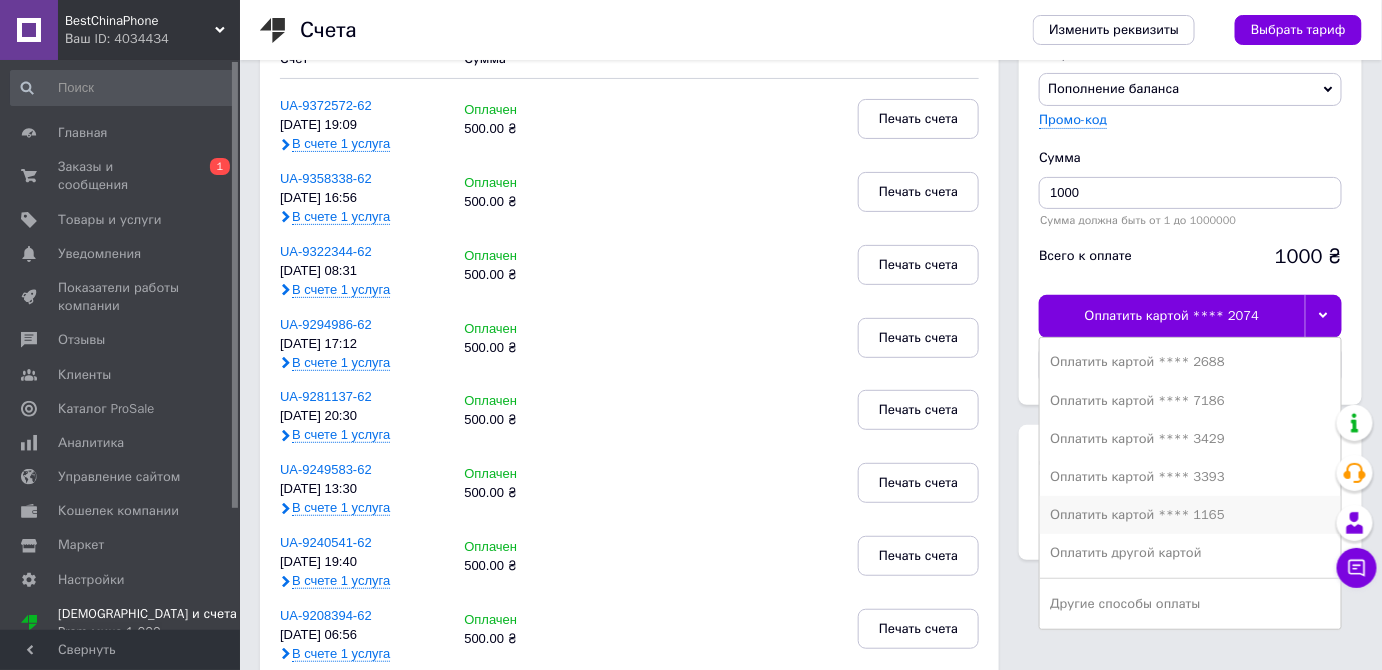 click on "Оплатить картой  **** 1165" at bounding box center (1190, 515) 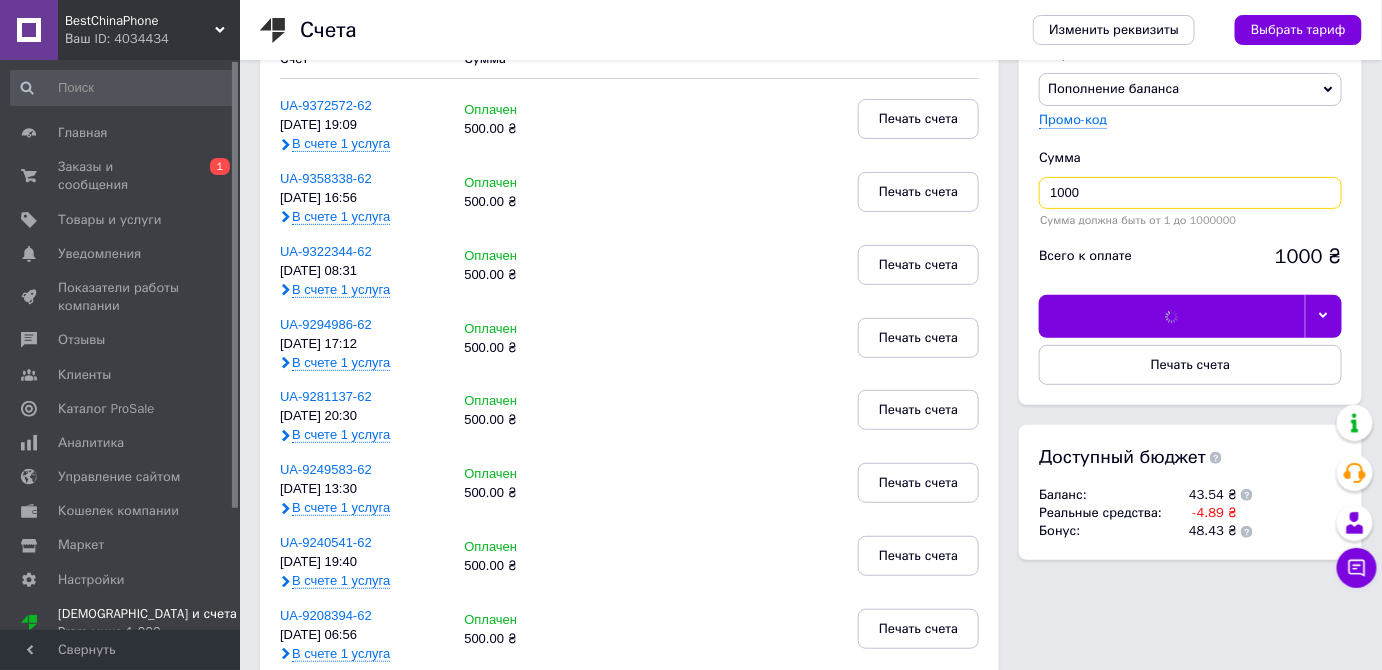 drag, startPoint x: 1084, startPoint y: 195, endPoint x: 1034, endPoint y: 182, distance: 51.662365 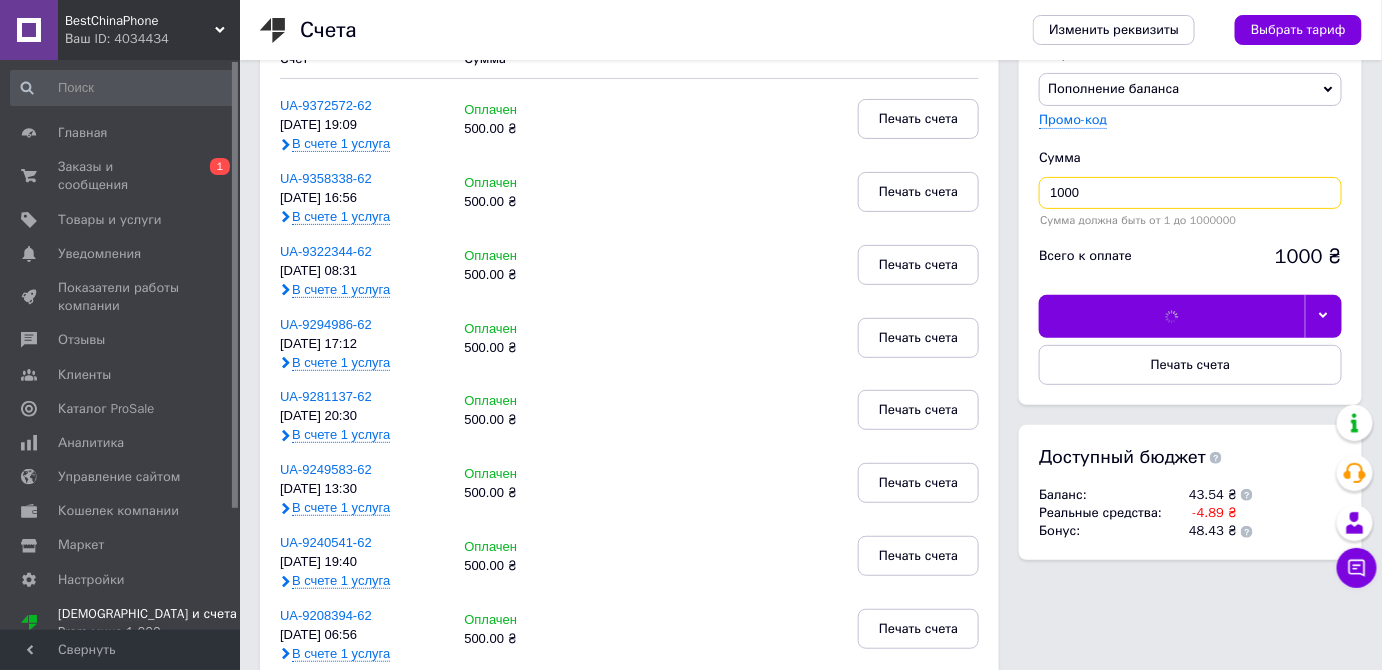 click on "Создание счета Услуга Пополнение баланса Premium-дизайн Промо-код Сумма 1000 Сумма должна быть от 1 до 1000000 Всего к оплате 1000   ₴ Печать счета" at bounding box center [1190, 197] 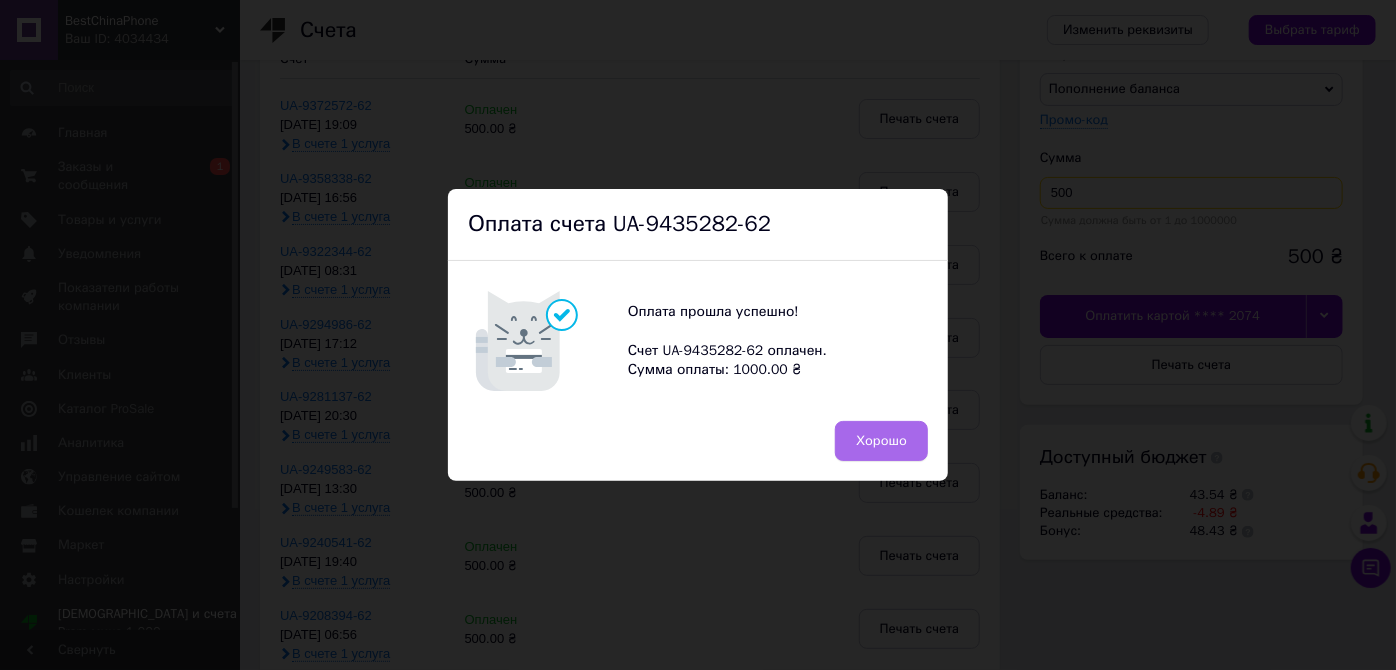 type on "500" 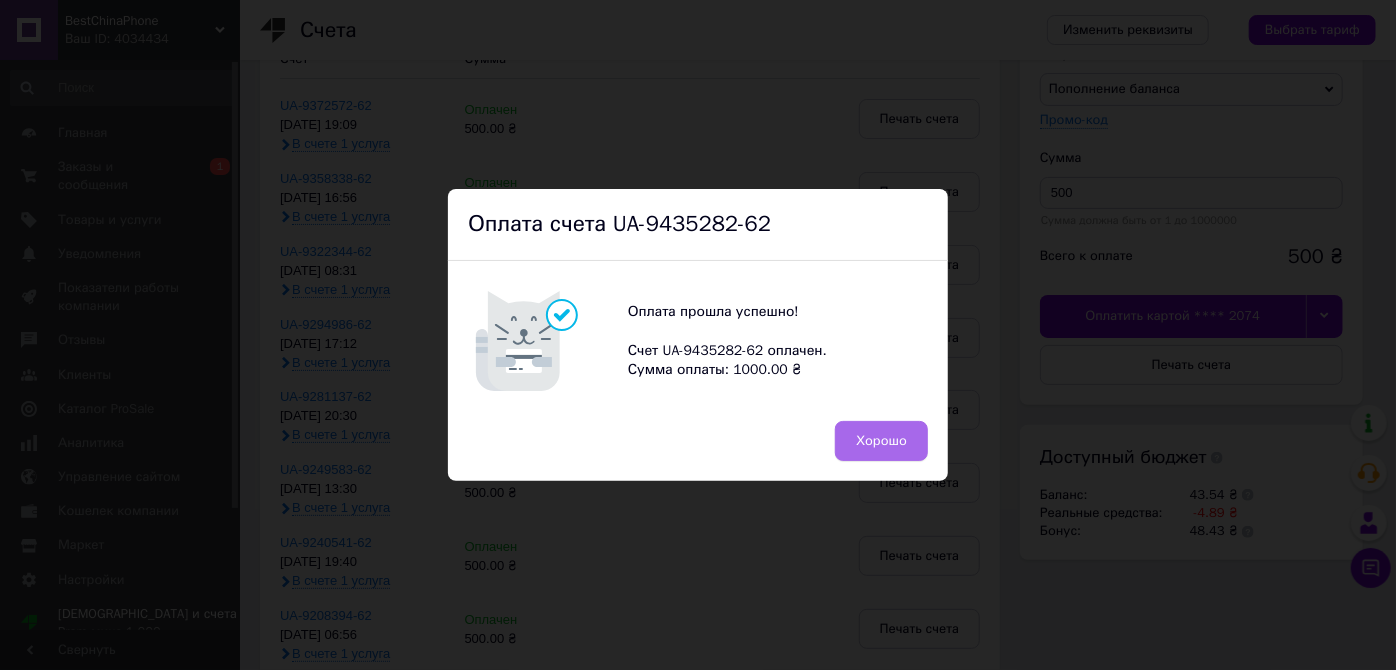 click on "Хорошо" at bounding box center [881, 441] 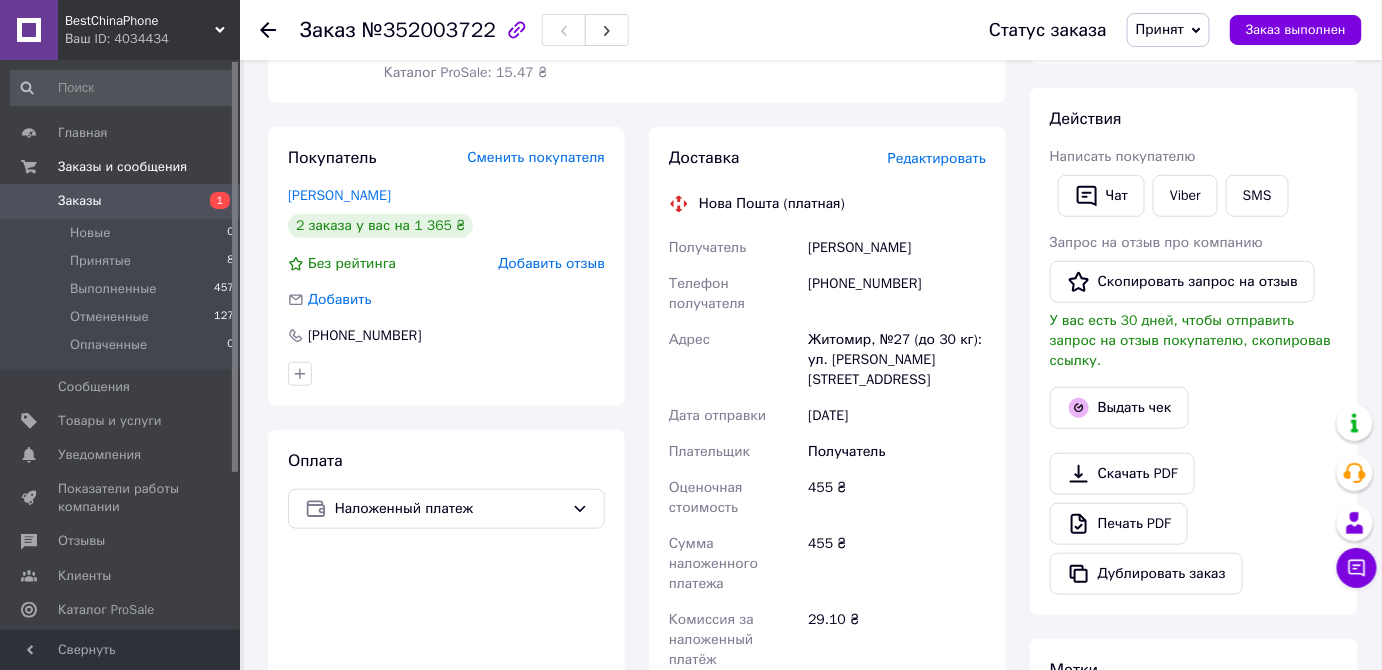 scroll, scrollTop: 363, scrollLeft: 0, axis: vertical 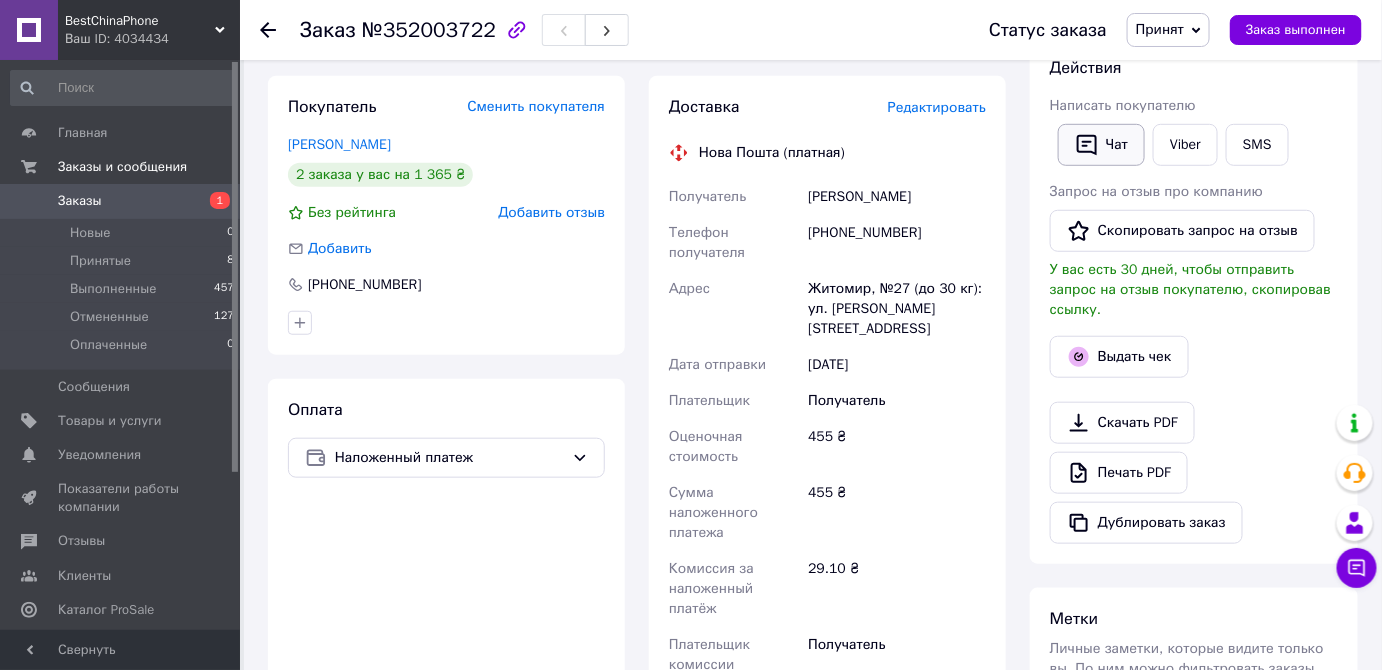 click on "Чат" at bounding box center (1101, 145) 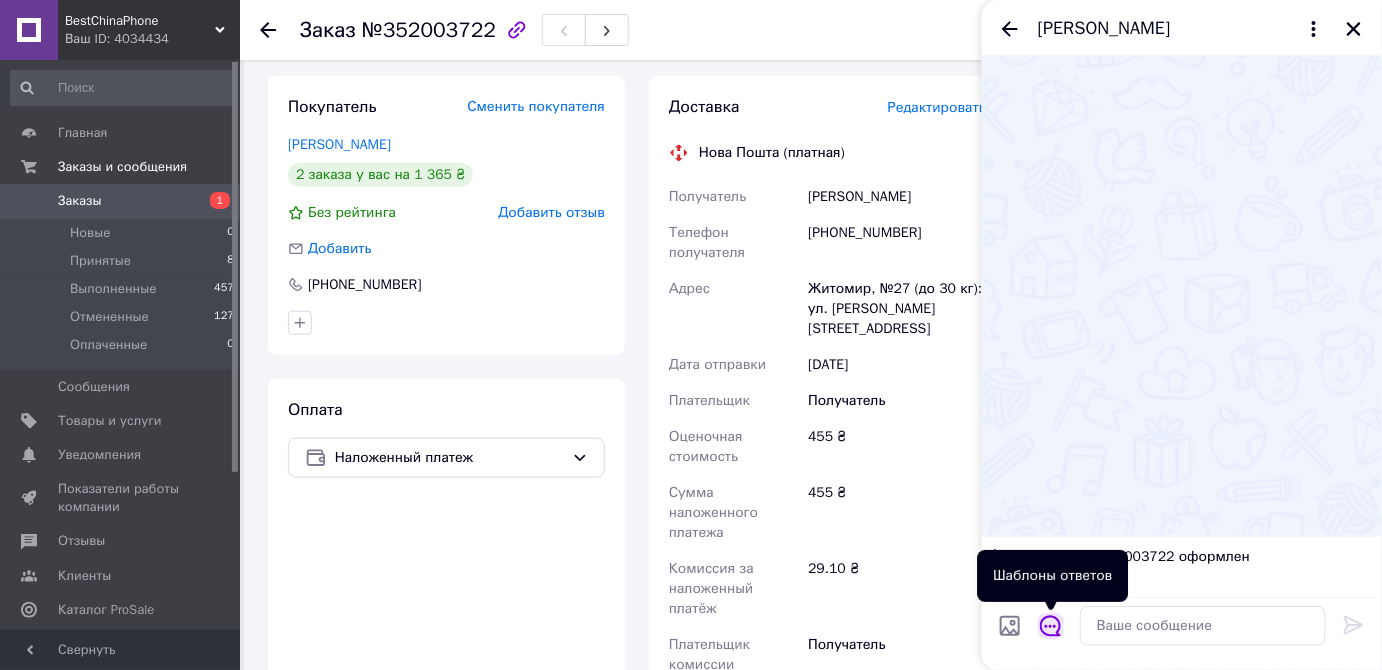 click 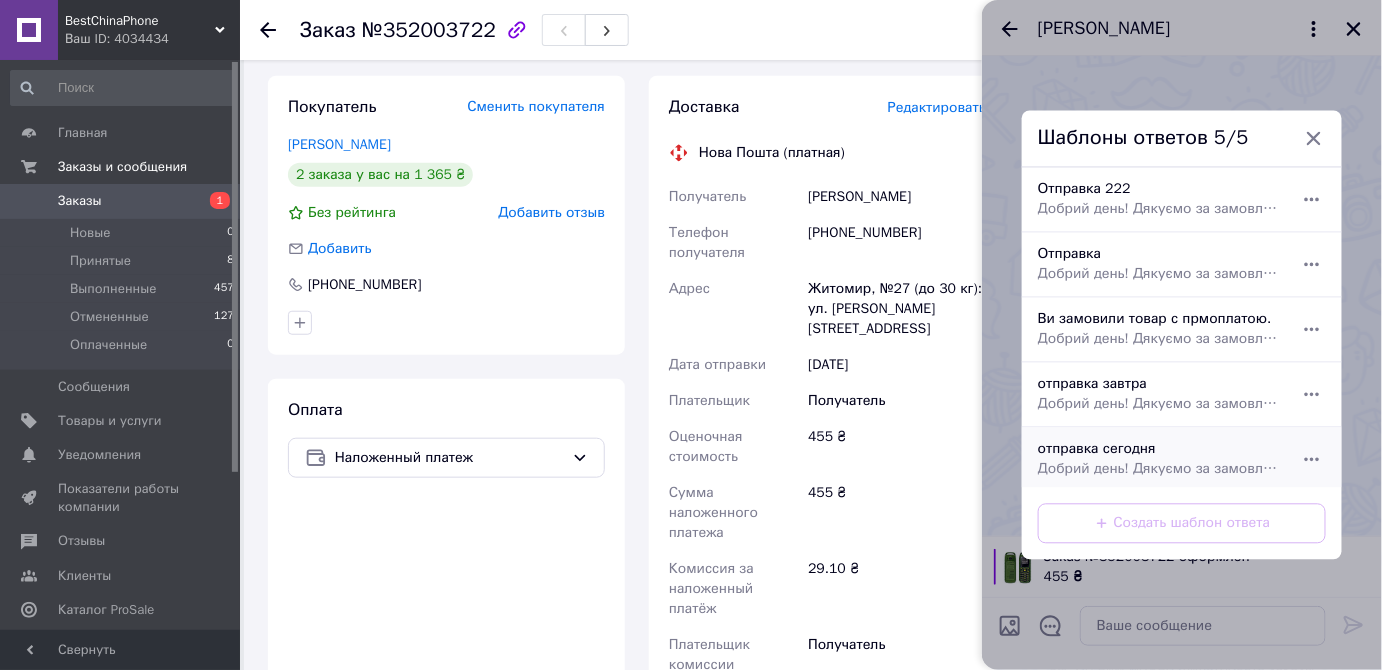 click on "отправка сегодня Добрий день! Дякуємо за замовлення. Ваше PROM замовлення буде надіслано сьогодні." at bounding box center (1160, 460) 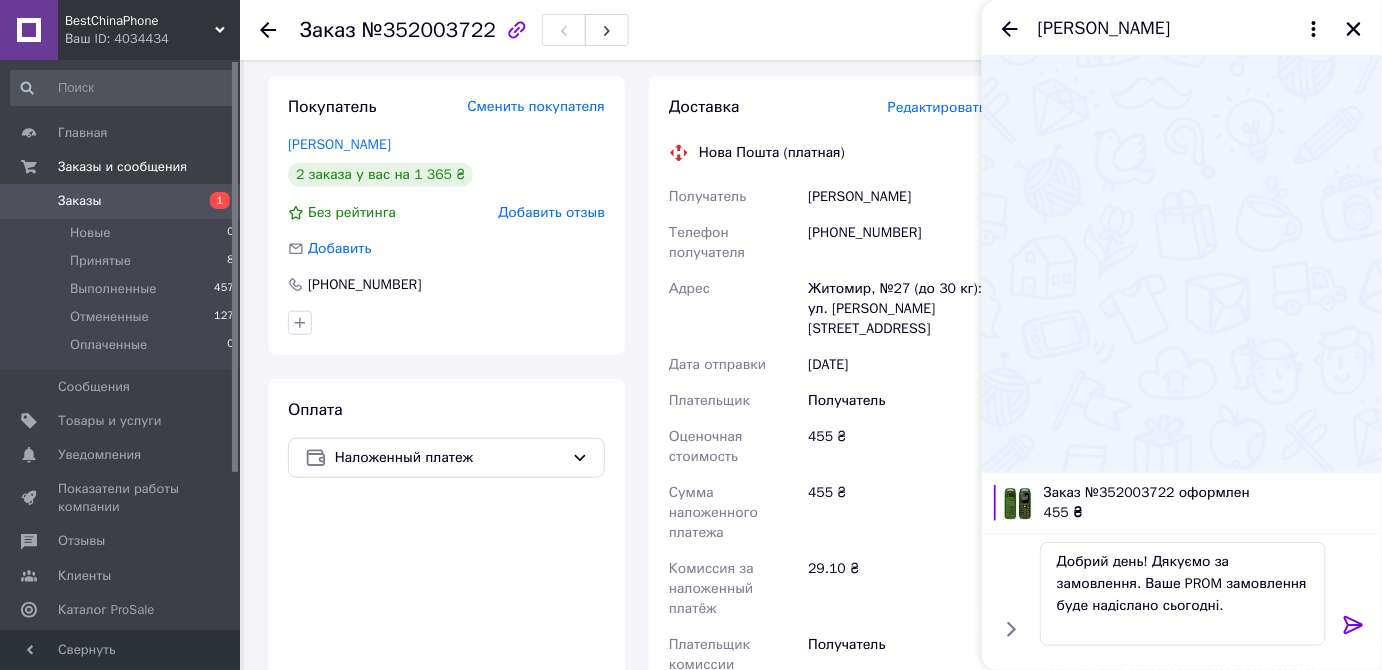 click 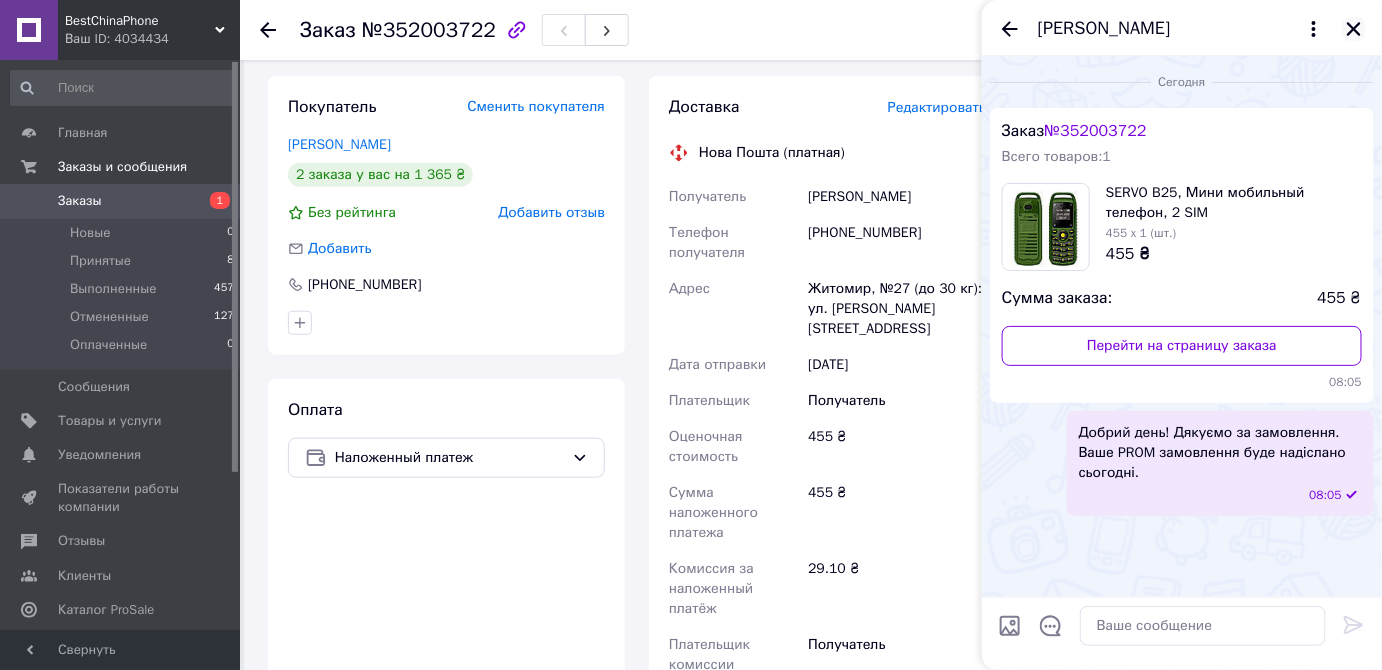 click 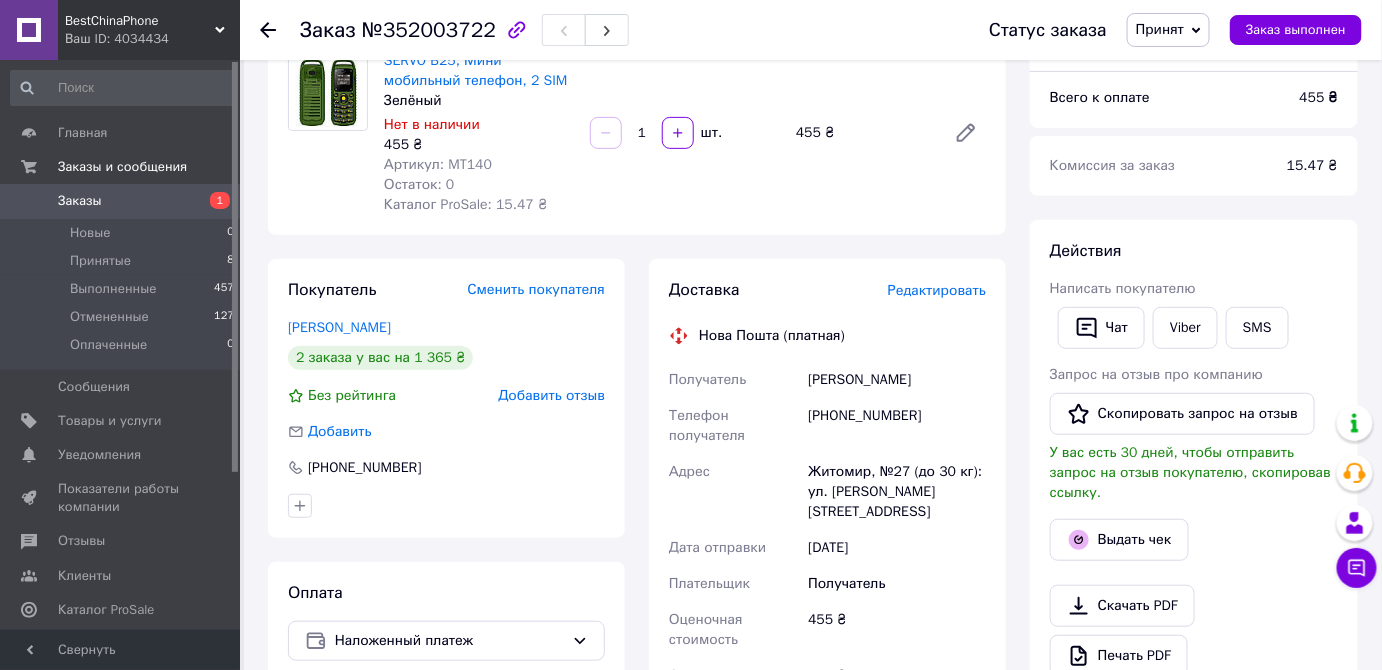 scroll, scrollTop: 0, scrollLeft: 0, axis: both 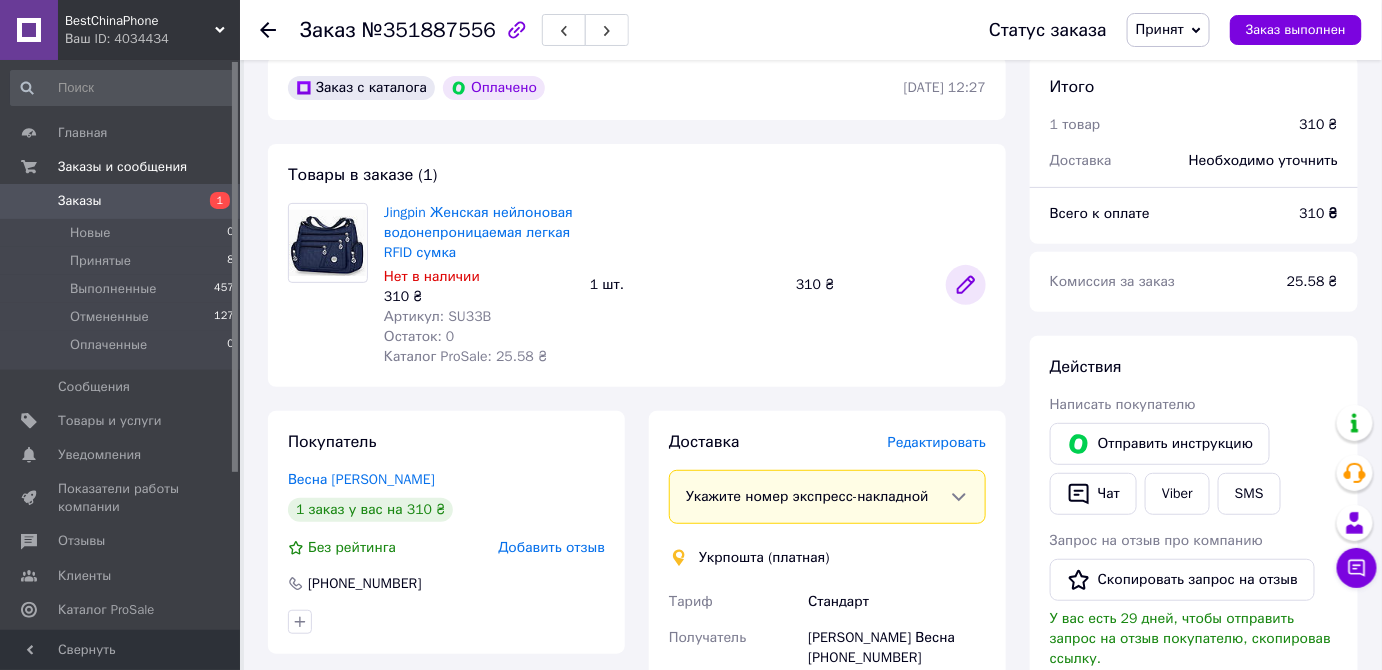 click 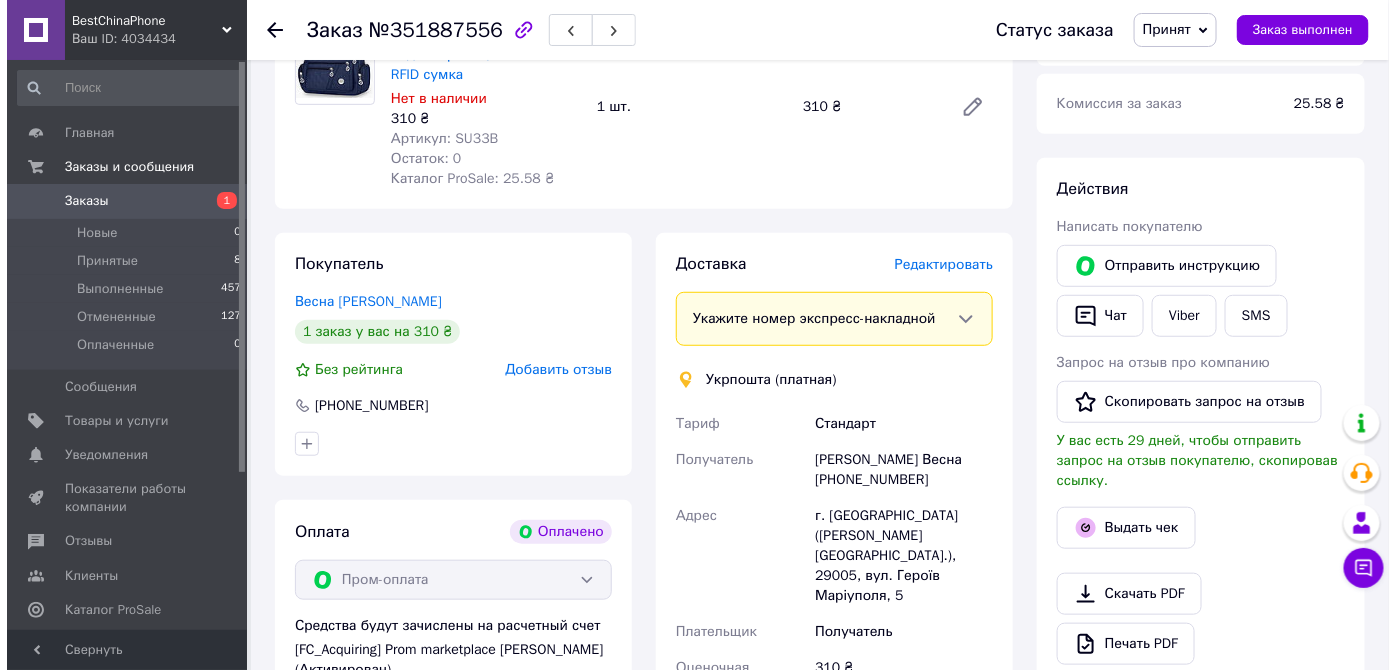 scroll, scrollTop: 272, scrollLeft: 0, axis: vertical 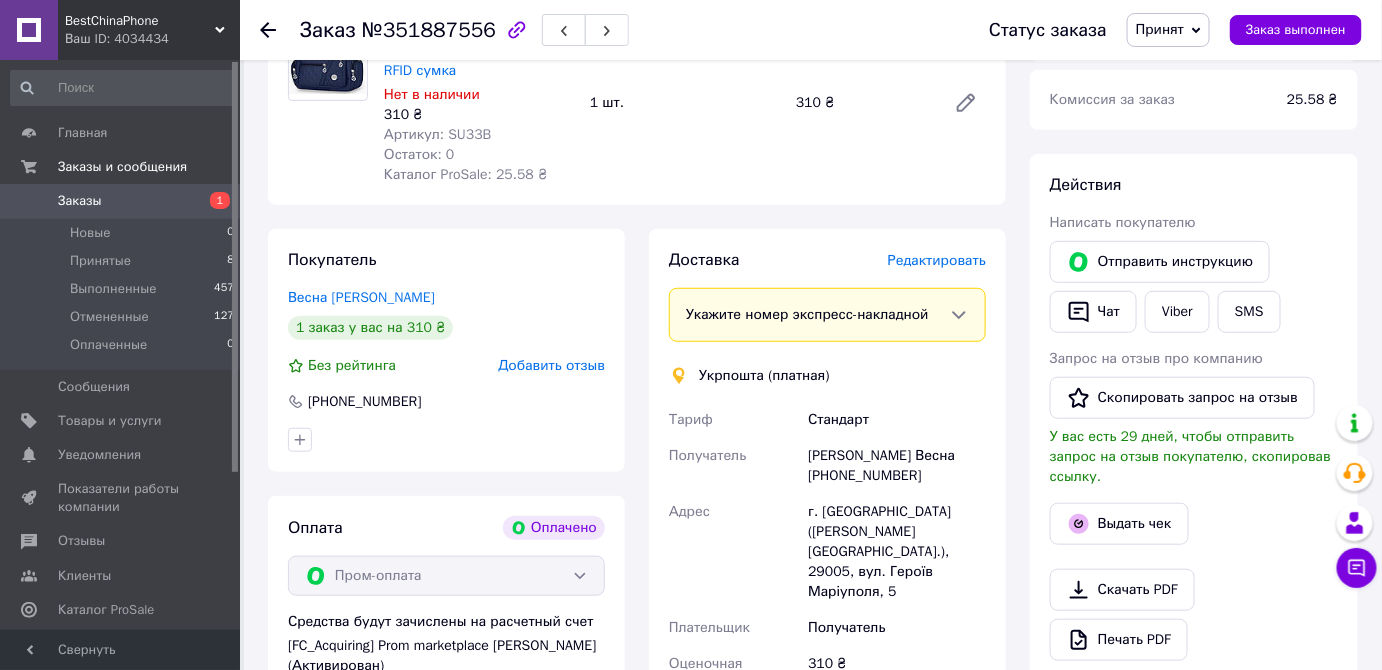 click on "Редактировать" at bounding box center [937, 260] 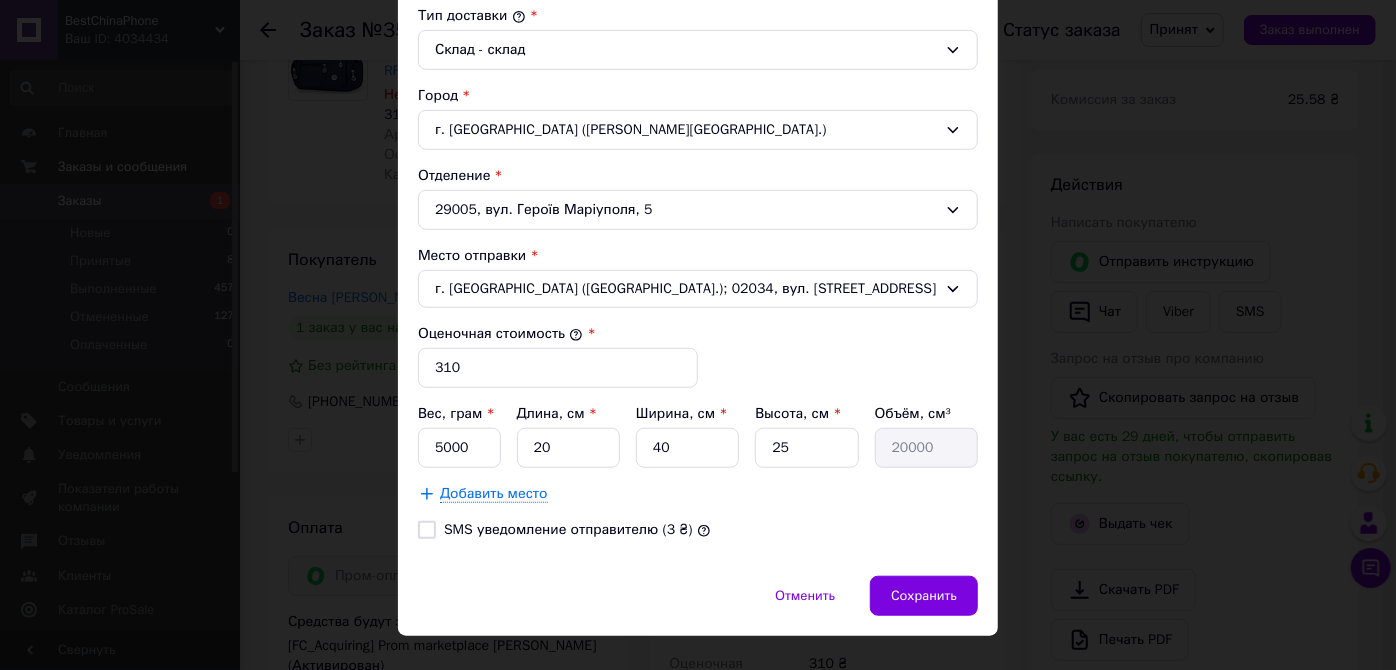 scroll, scrollTop: 573, scrollLeft: 0, axis: vertical 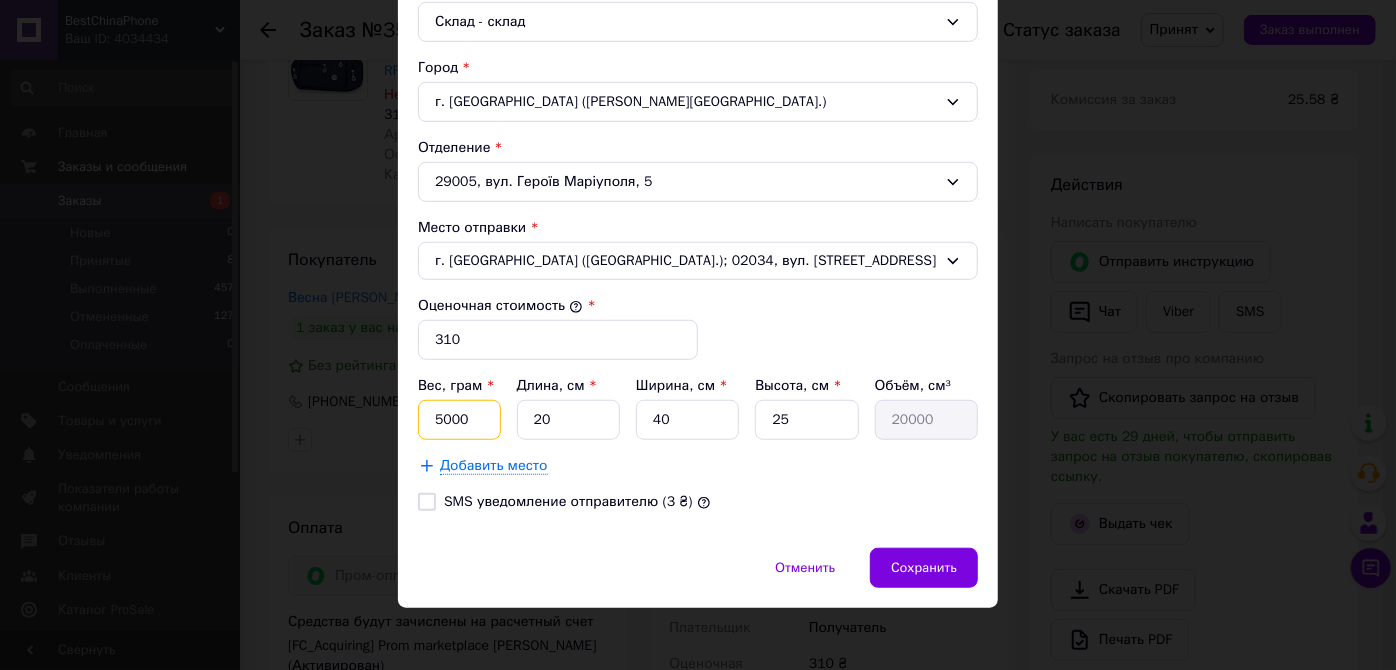 drag, startPoint x: 481, startPoint y: 414, endPoint x: 457, endPoint y: 416, distance: 24.083189 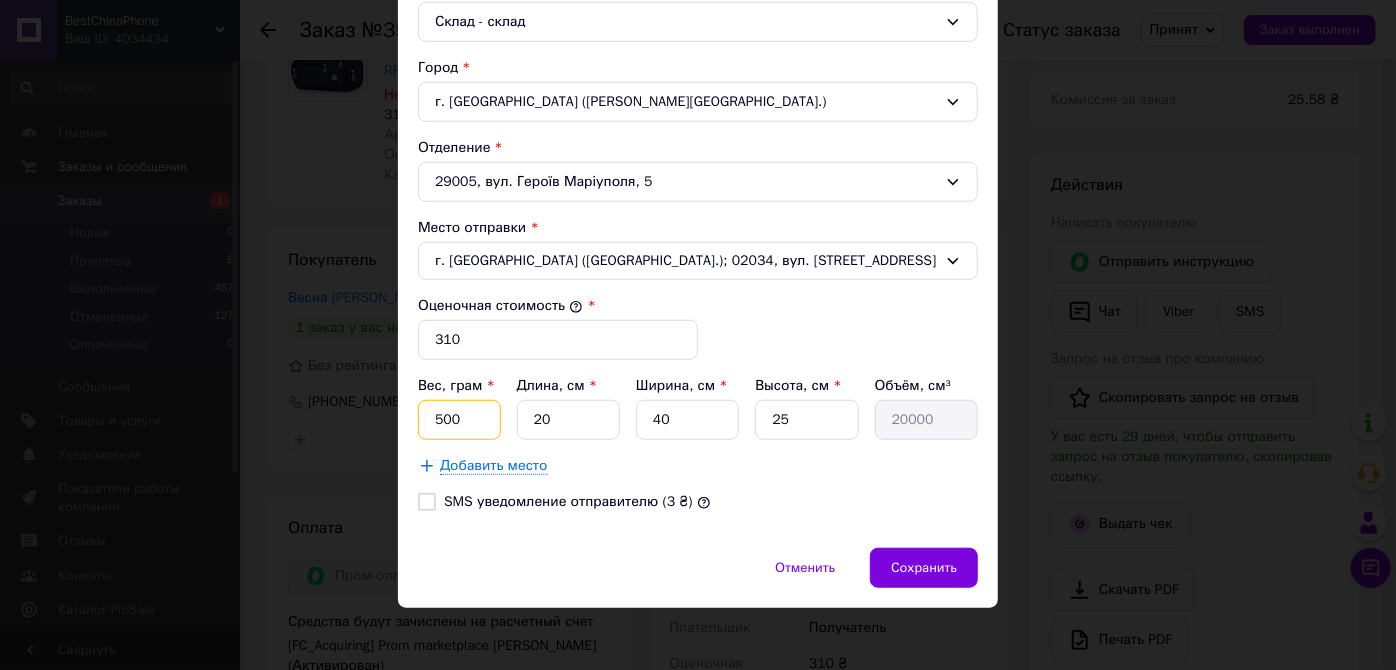 type on "500" 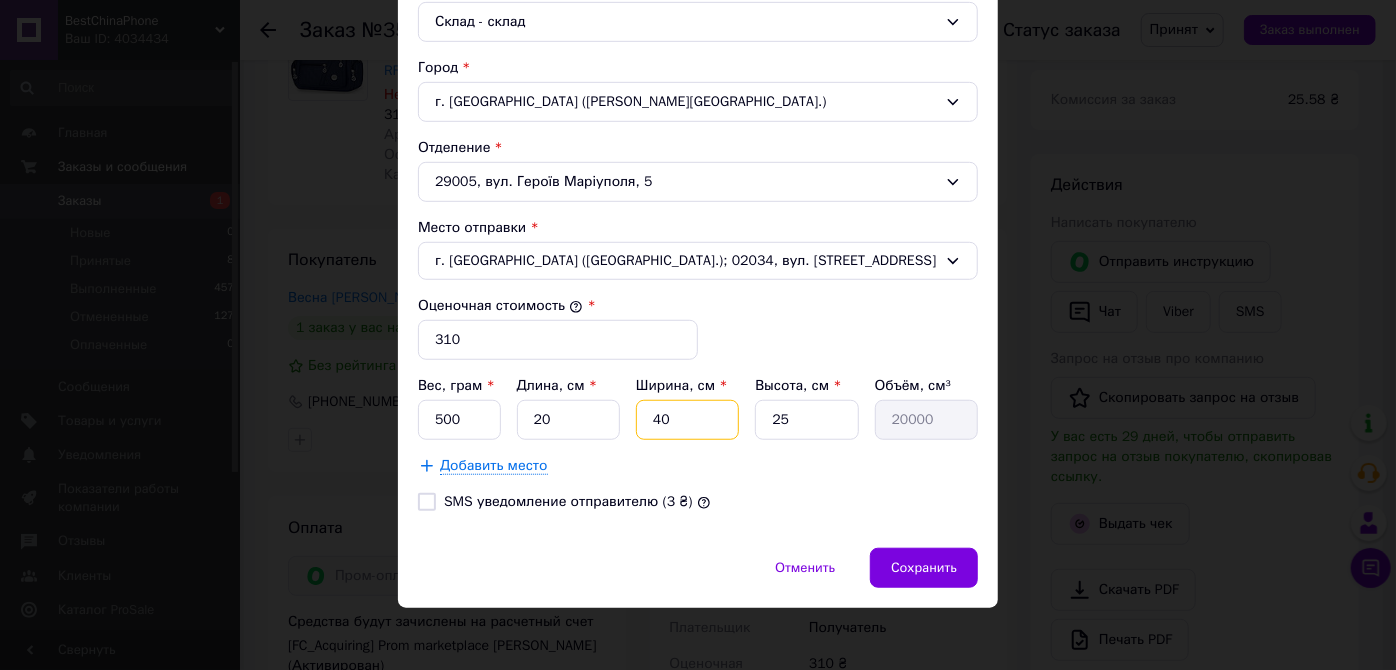 drag, startPoint x: 672, startPoint y: 412, endPoint x: 644, endPoint y: 413, distance: 28.01785 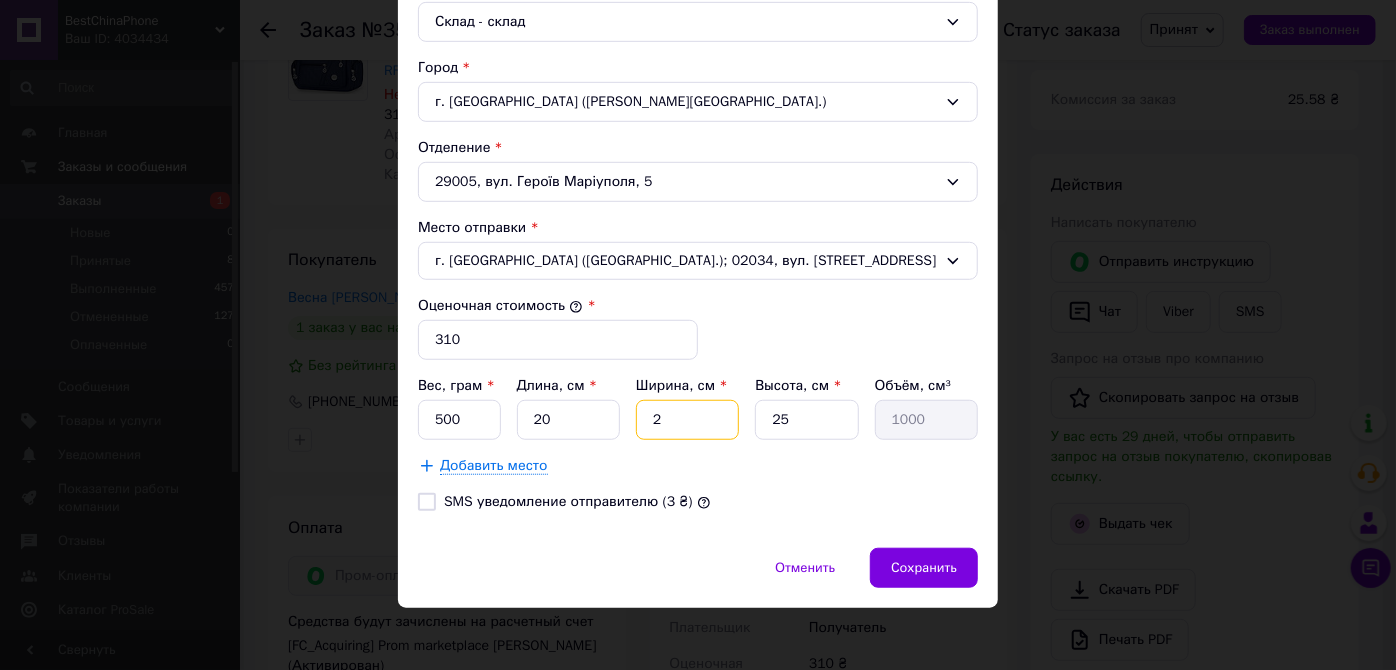type on "20" 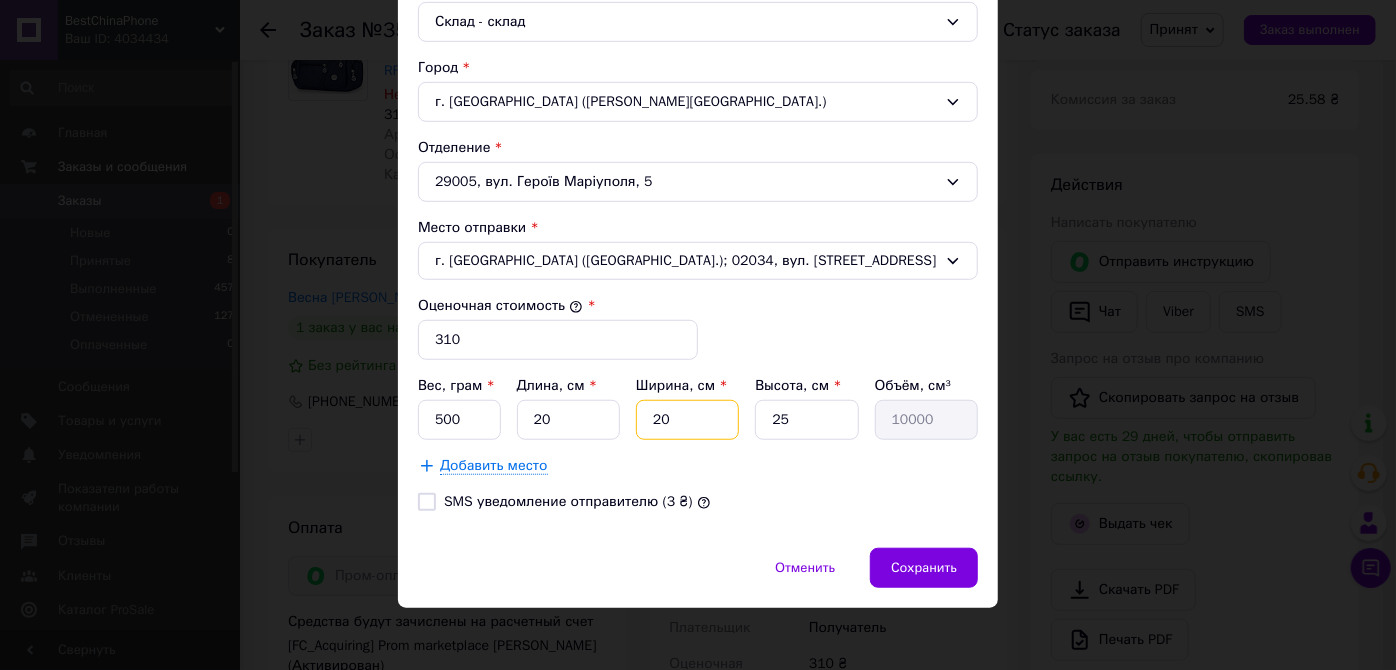 type on "20" 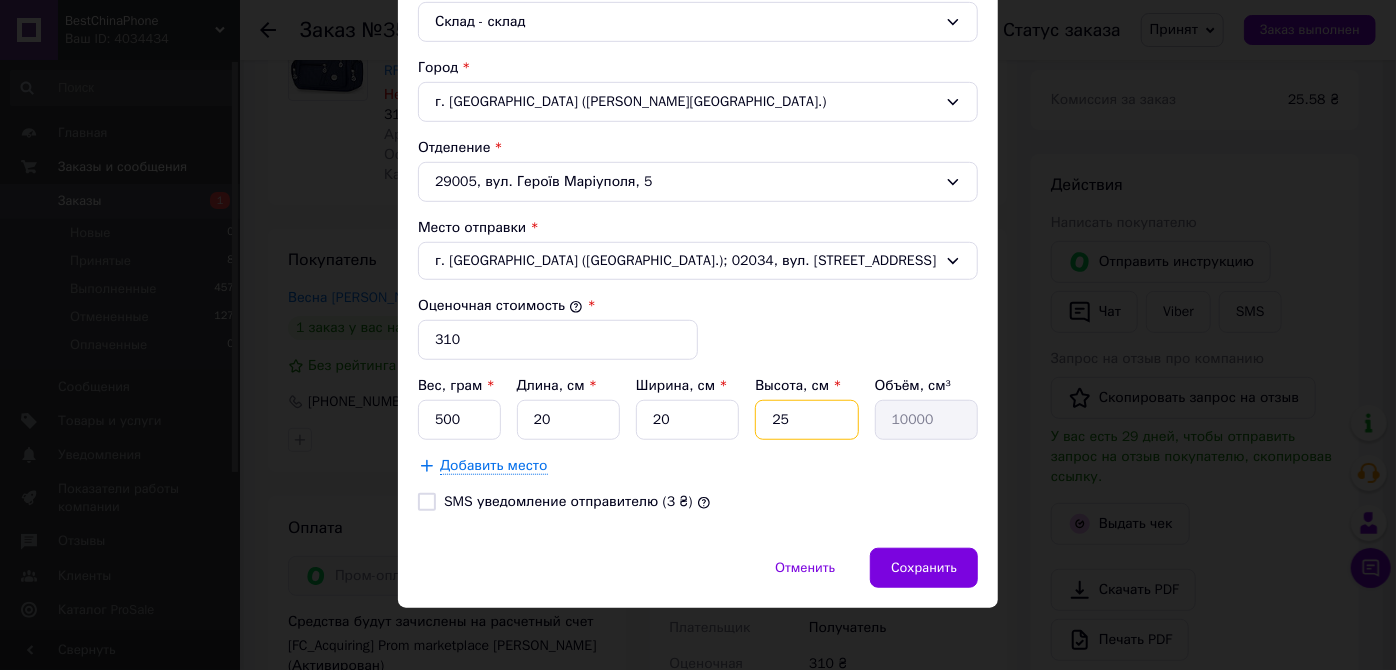 drag, startPoint x: 810, startPoint y: 417, endPoint x: 765, endPoint y: 407, distance: 46.09772 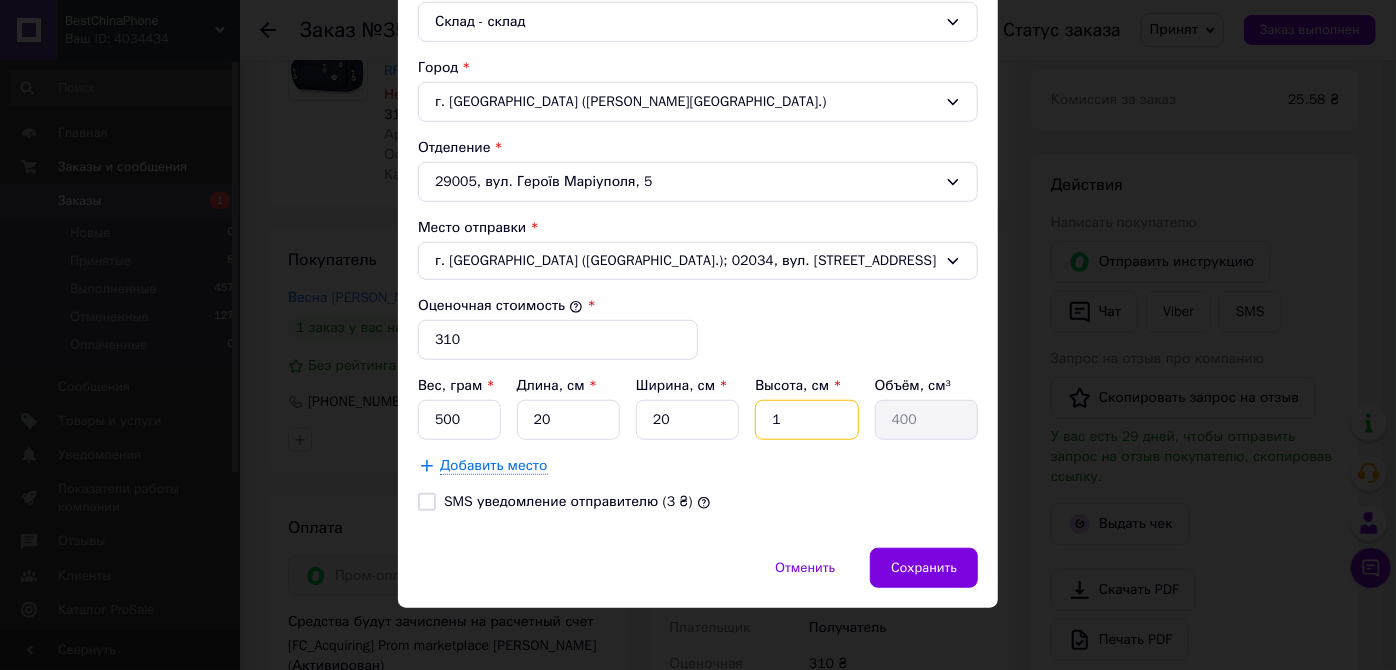 type on "10" 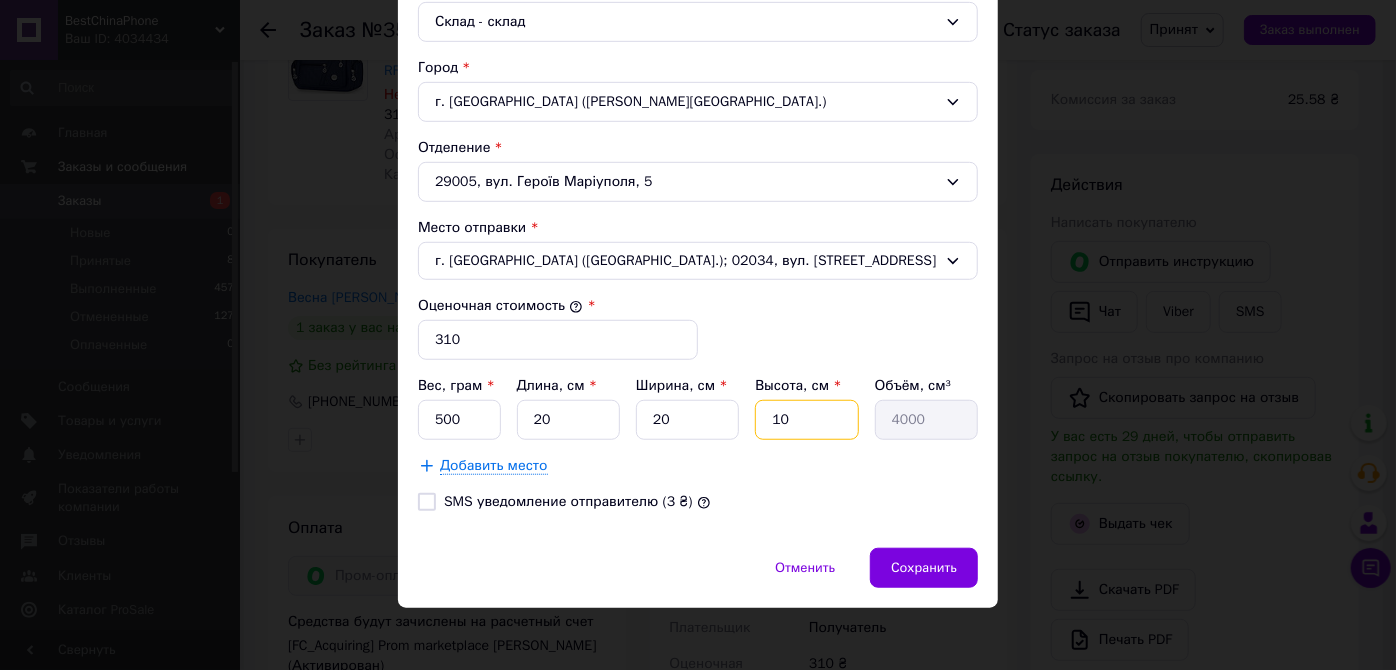 type on "10" 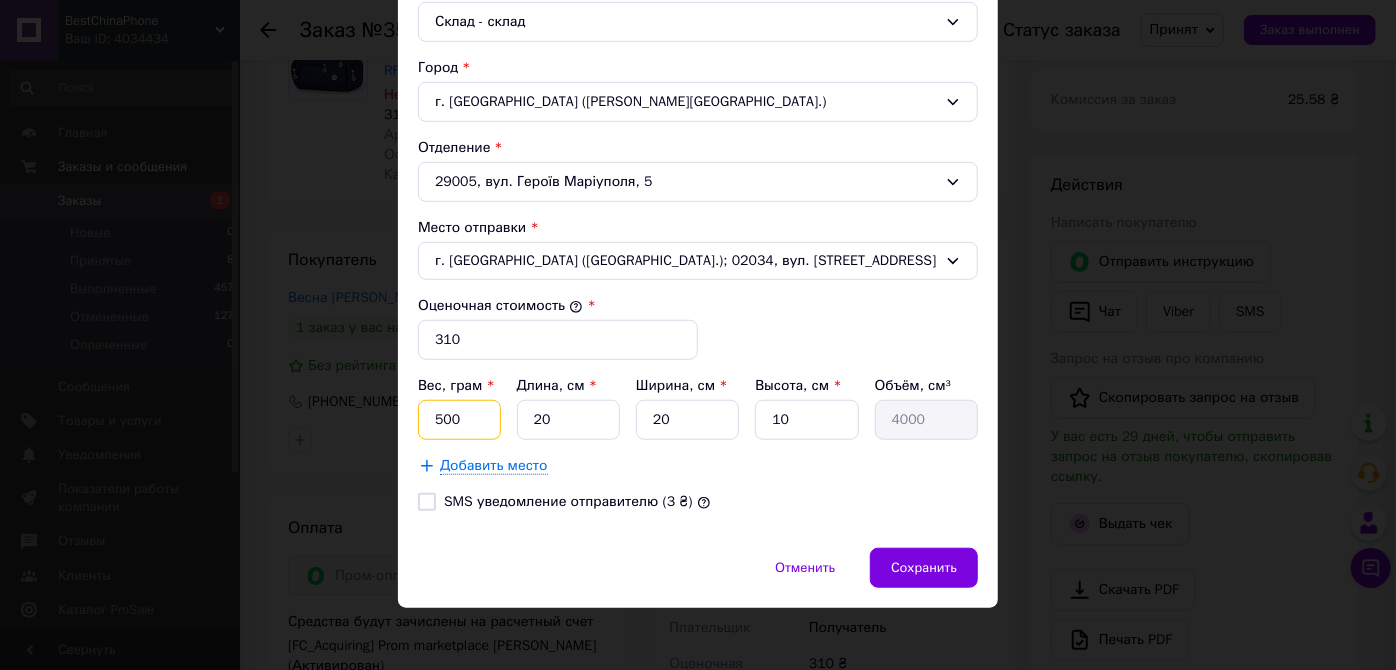 click on "500" at bounding box center (459, 420) 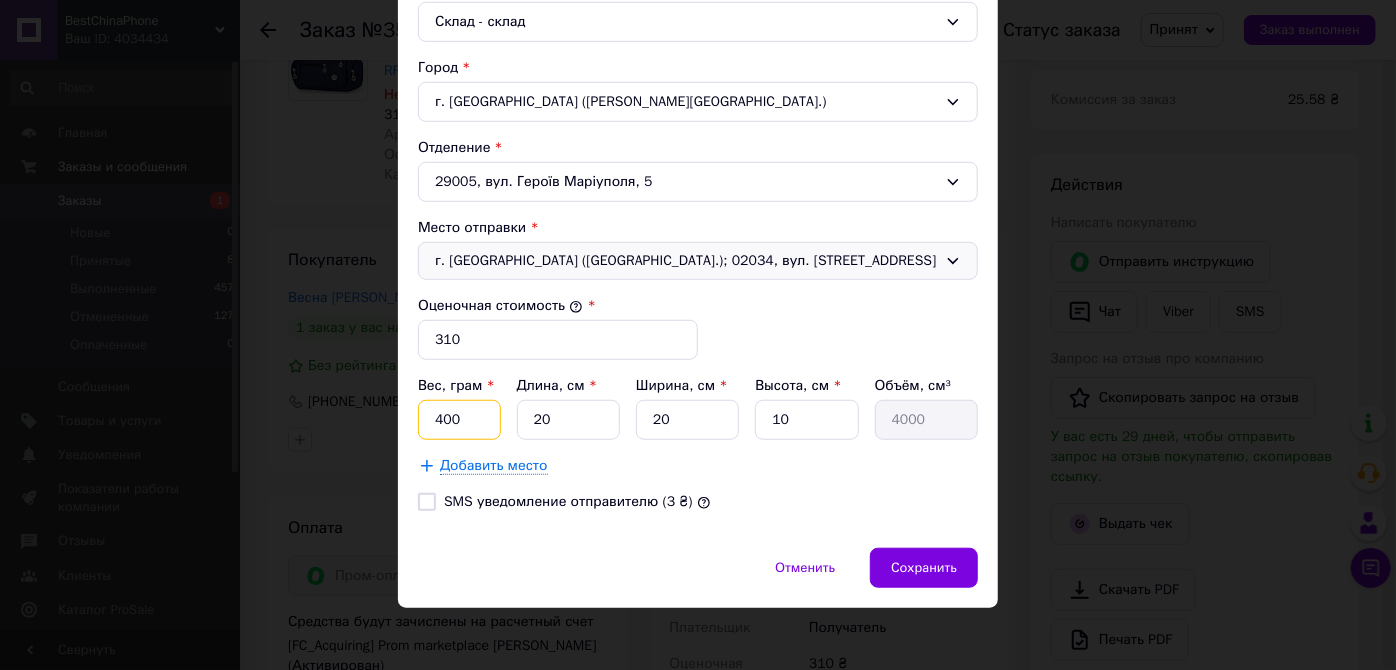 type on "400" 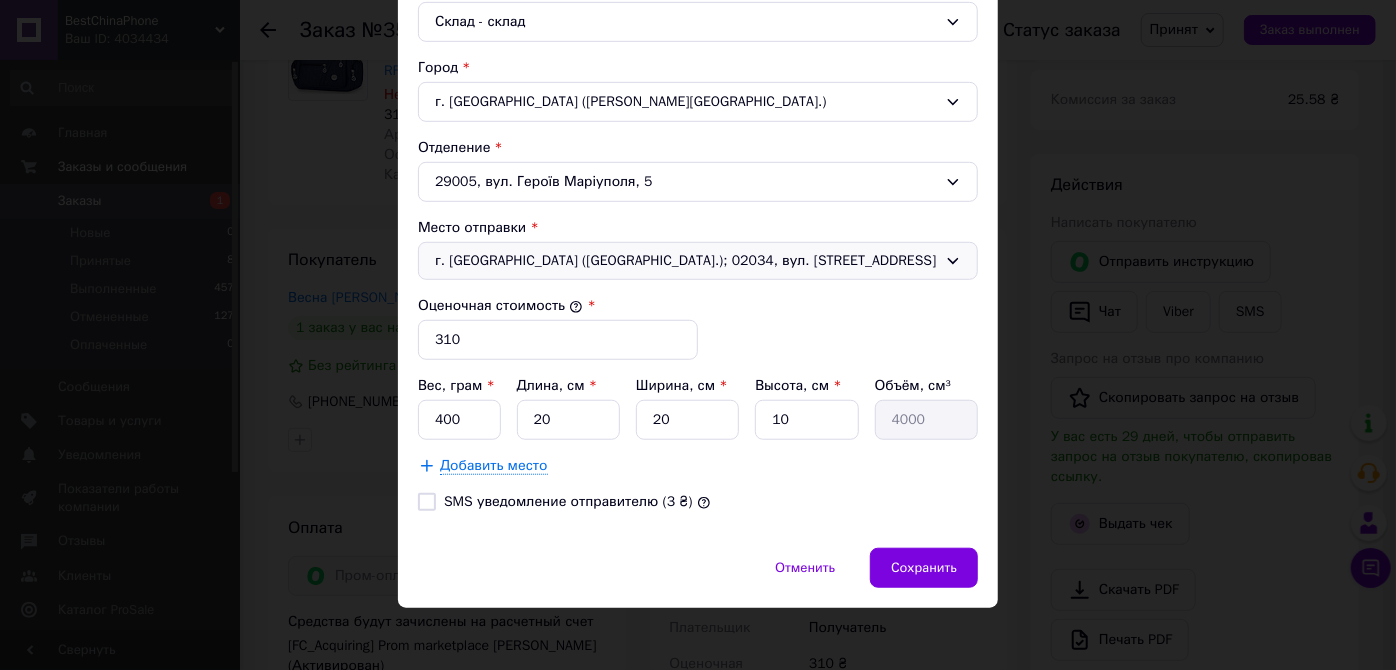 click on "г. [GEOGRAPHIC_DATA] ([GEOGRAPHIC_DATA].); 02034, вул. [STREET_ADDRESS]" at bounding box center [686, 261] 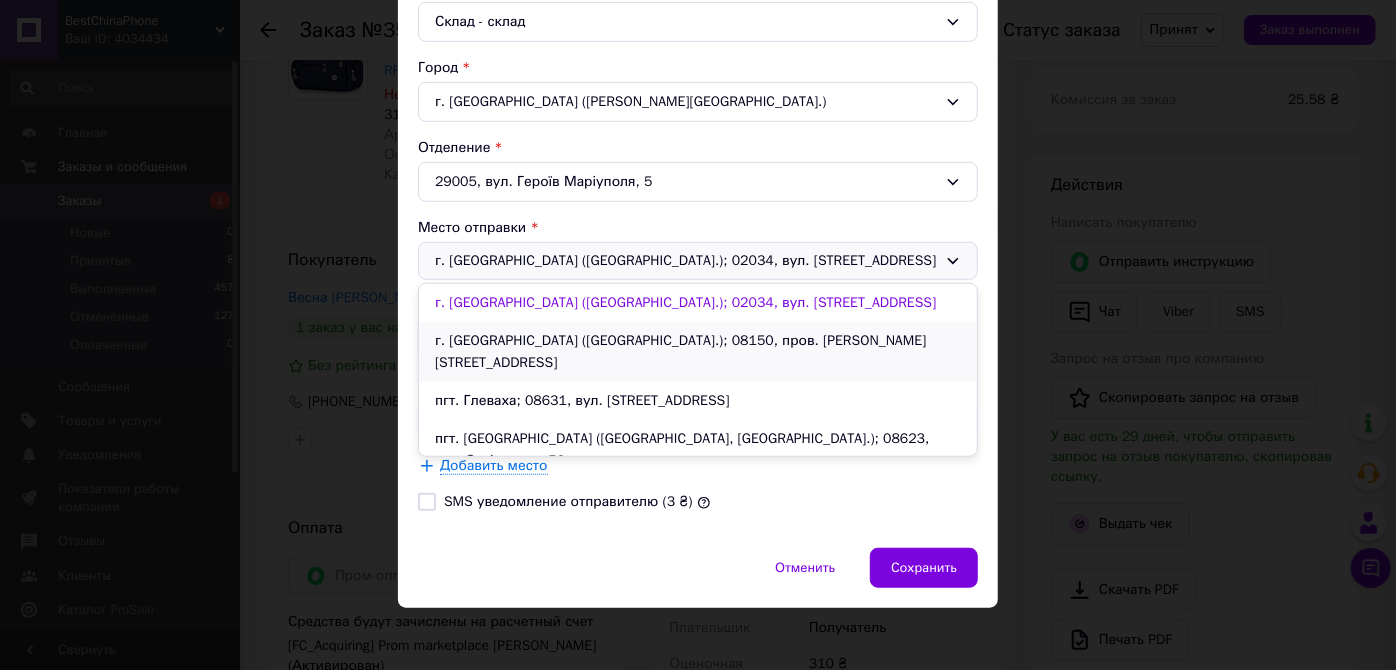click on "г. Боярка (Киевская обл.); 08150, пров. Олеся Ткаченка, 26А" at bounding box center [698, 352] 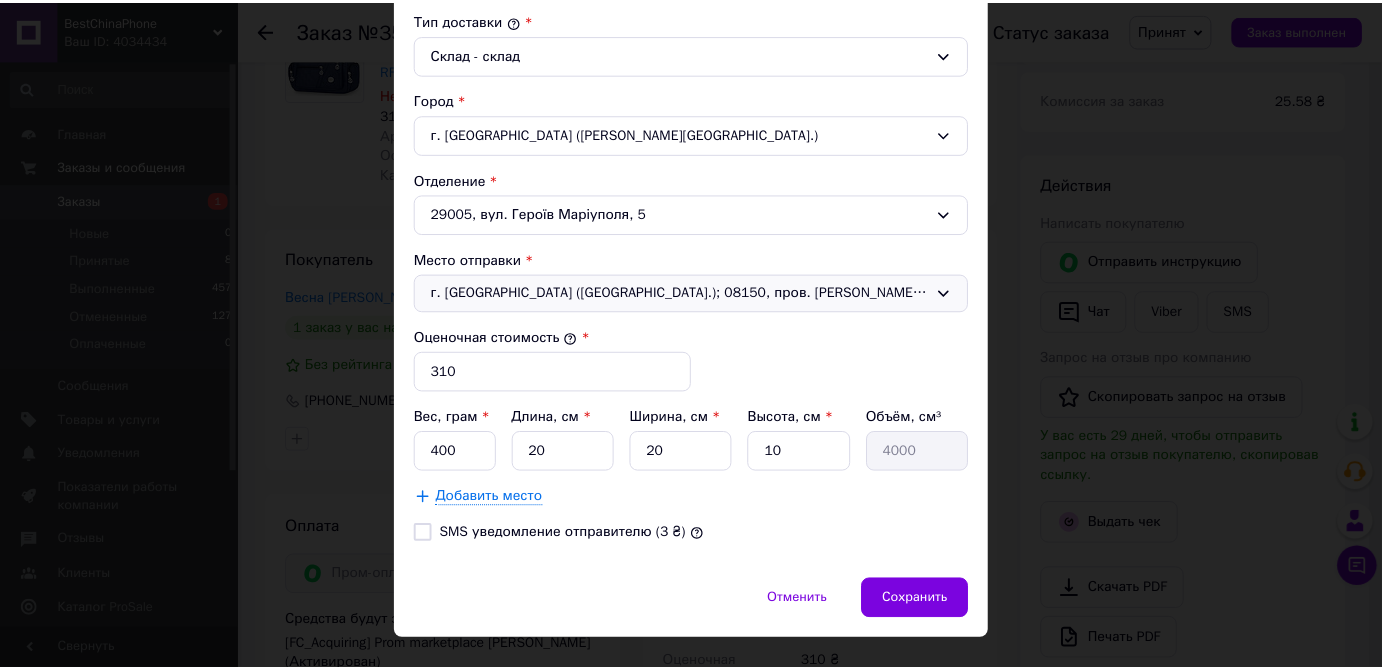 scroll, scrollTop: 573, scrollLeft: 0, axis: vertical 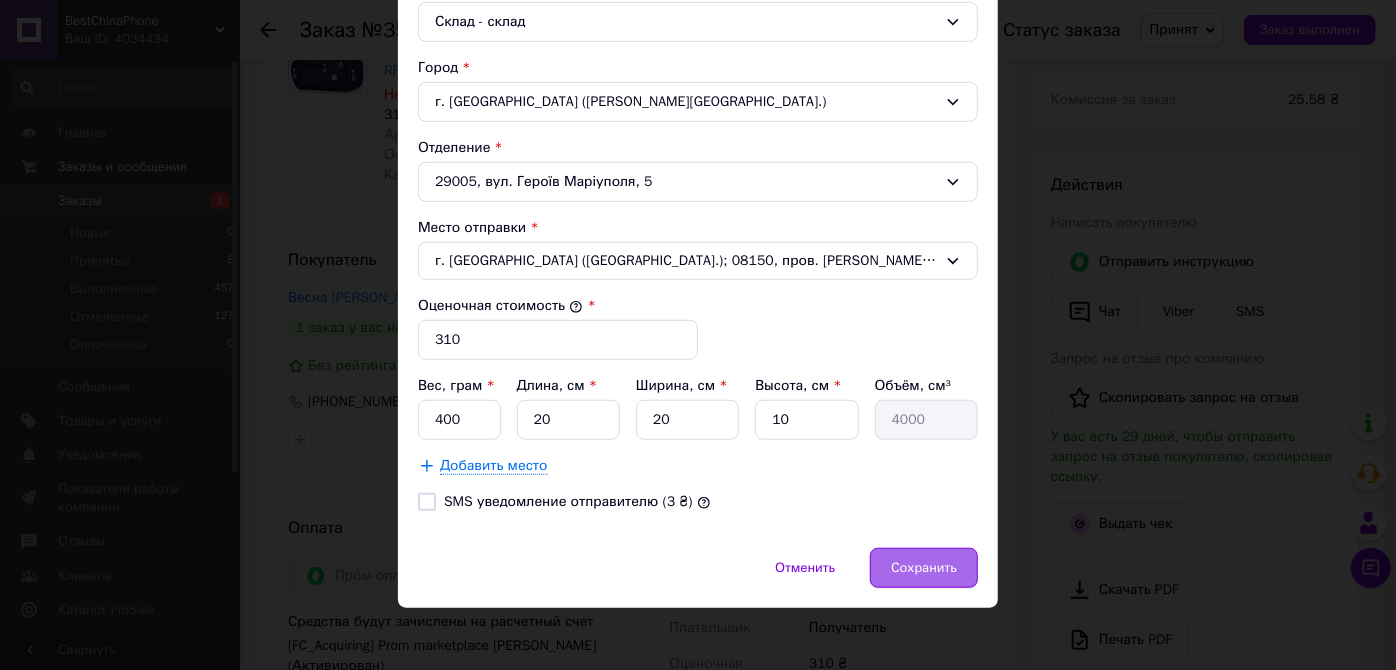 click on "Сохранить" at bounding box center [924, 568] 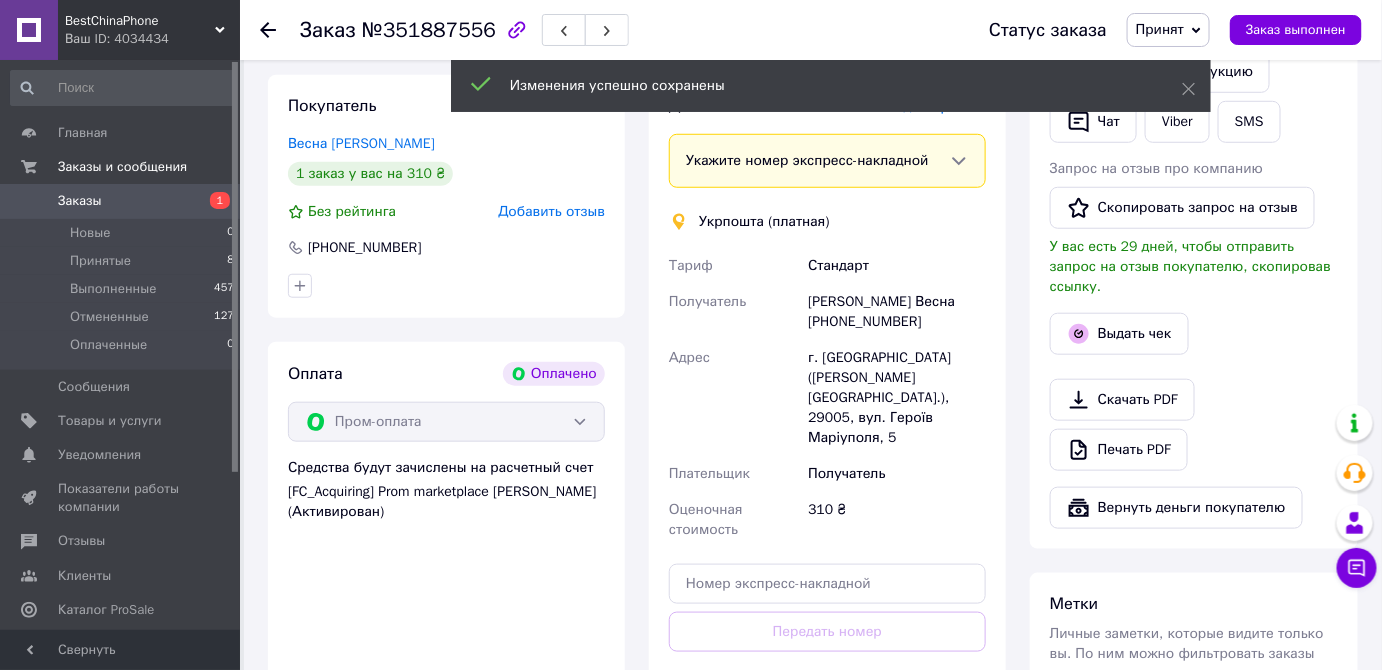 scroll, scrollTop: 545, scrollLeft: 0, axis: vertical 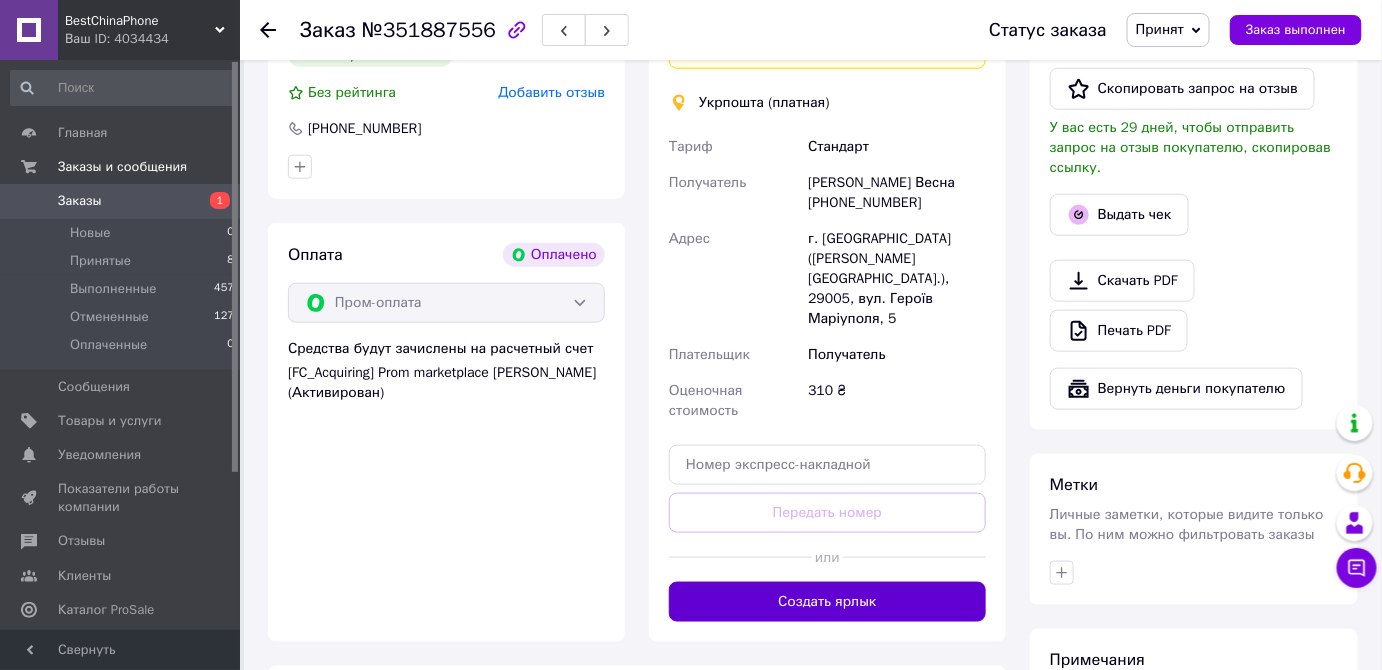 click on "Создать ярлык" at bounding box center [827, 602] 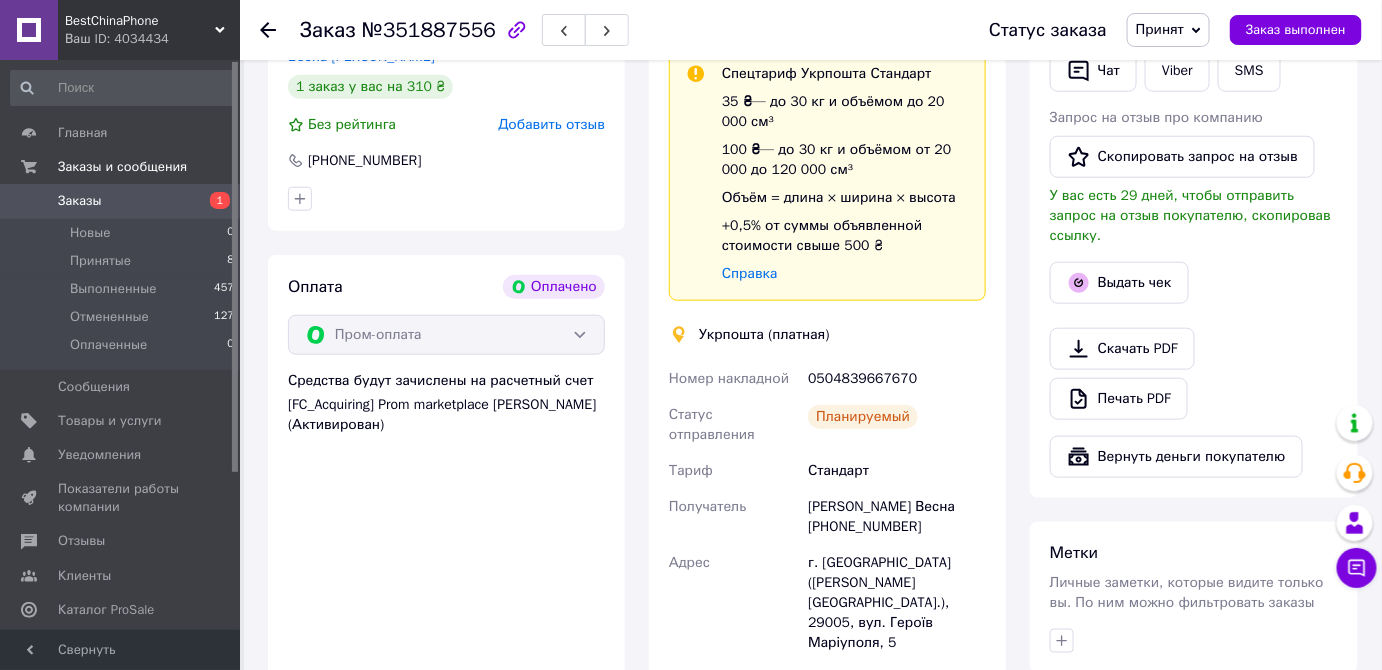 scroll, scrollTop: 545, scrollLeft: 0, axis: vertical 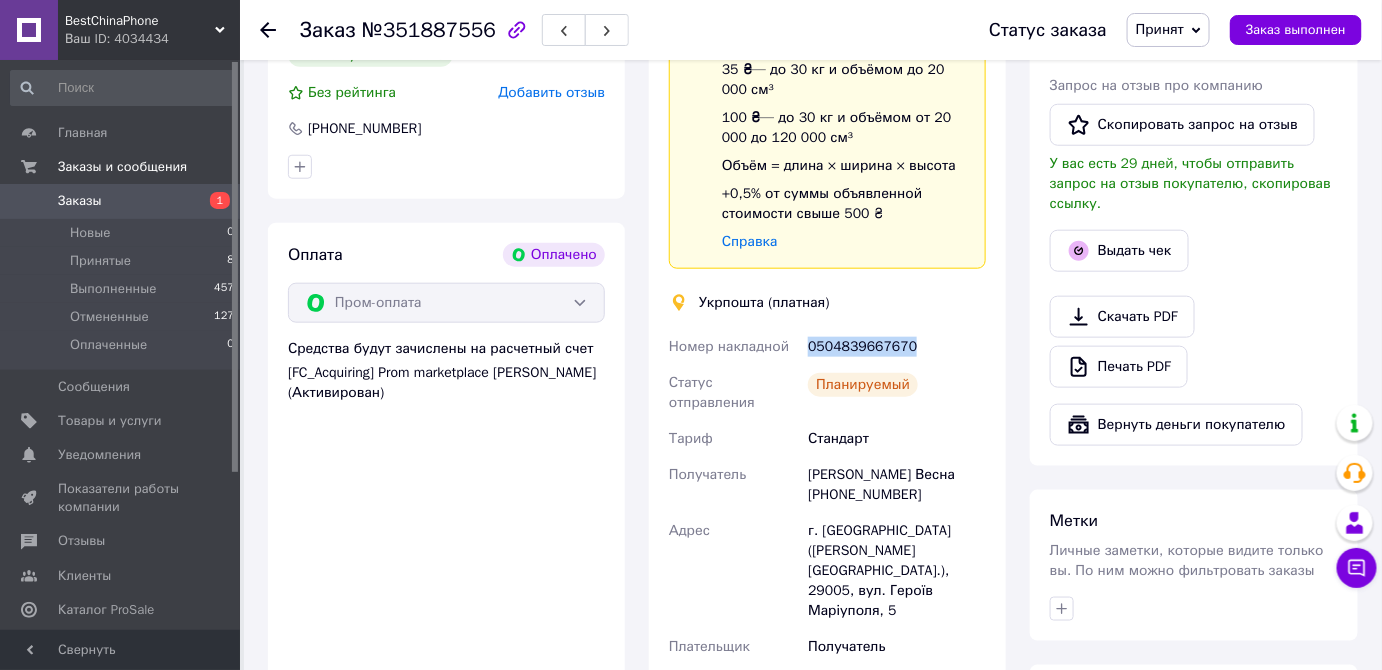 drag, startPoint x: 916, startPoint y: 347, endPoint x: 808, endPoint y: 348, distance: 108.00463 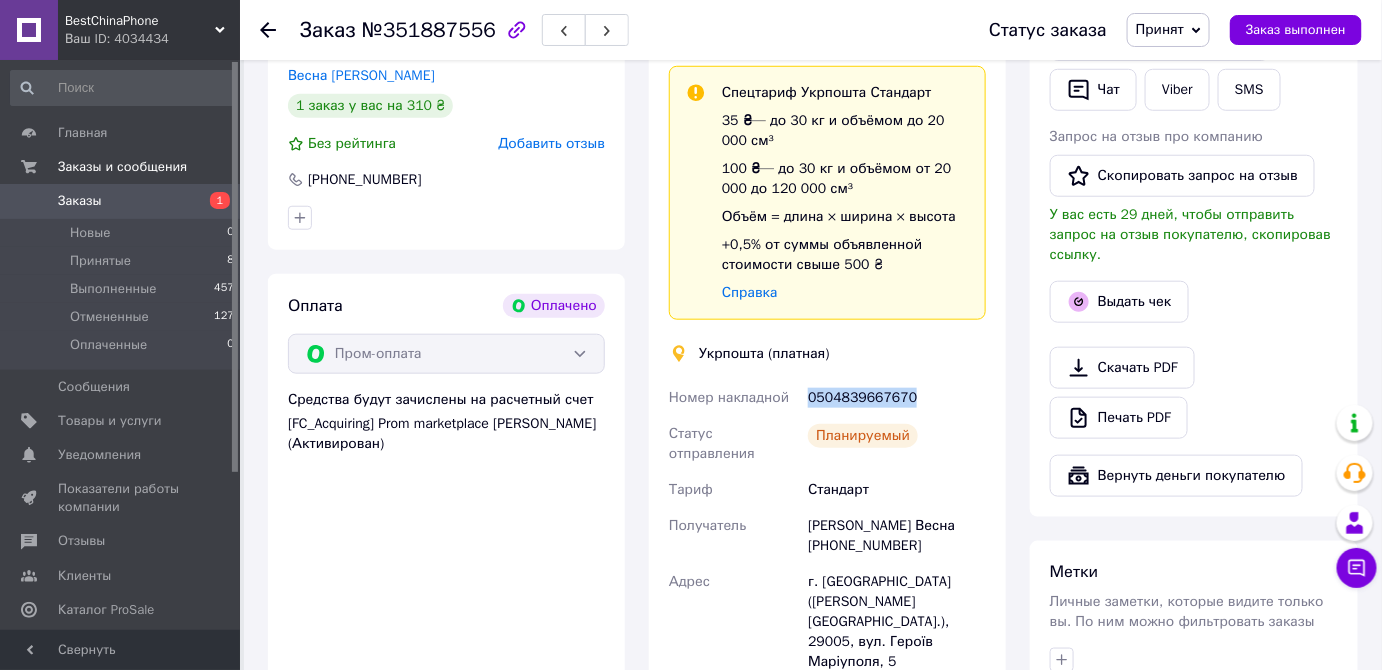 scroll, scrollTop: 454, scrollLeft: 0, axis: vertical 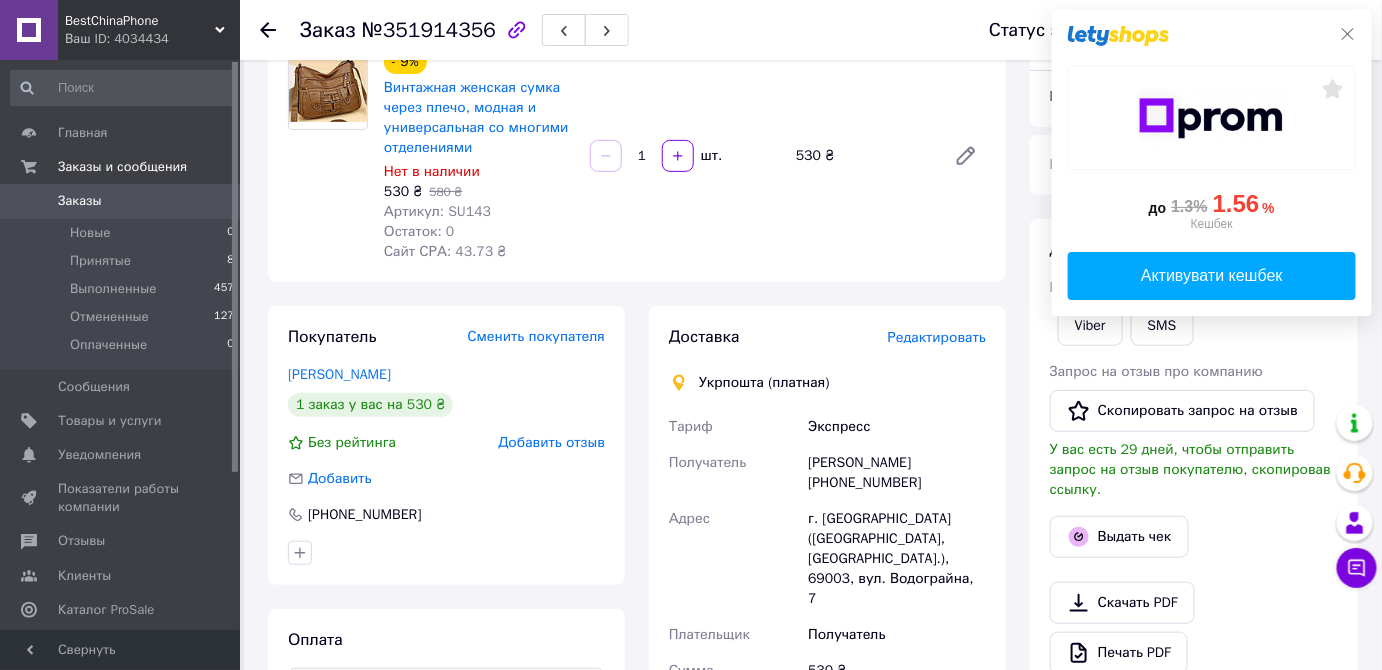 click 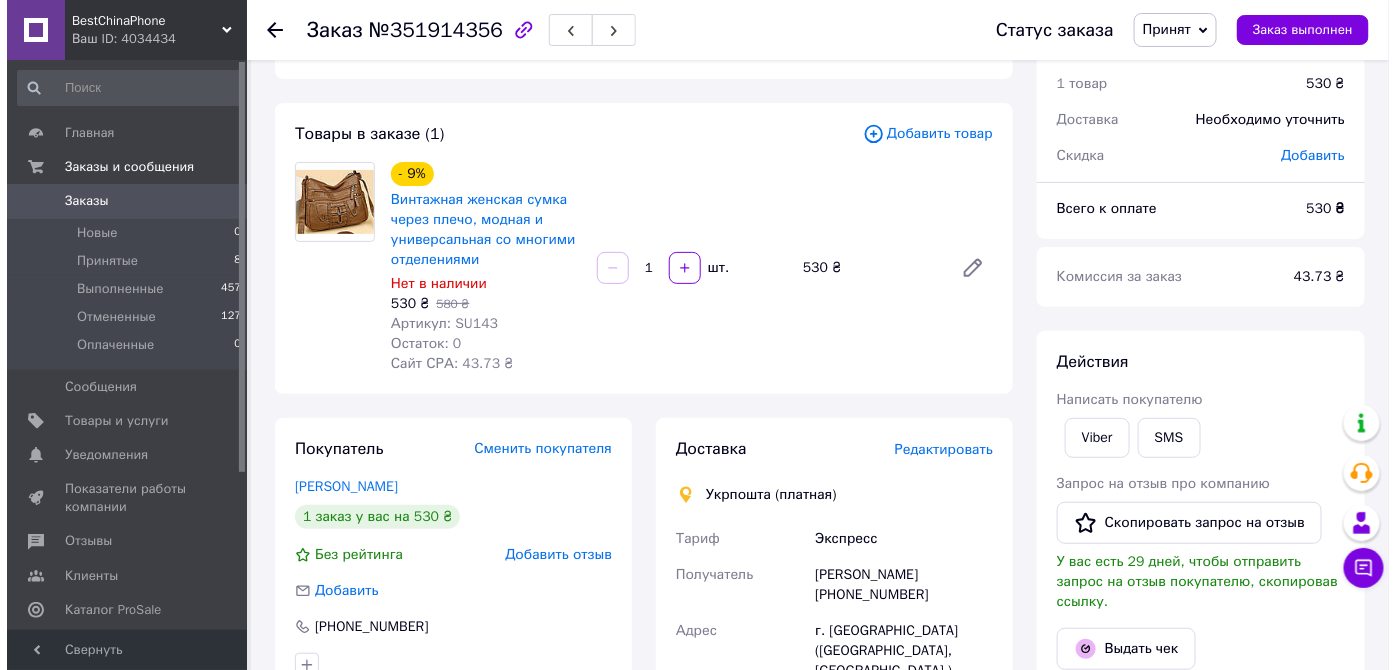 scroll, scrollTop: 181, scrollLeft: 0, axis: vertical 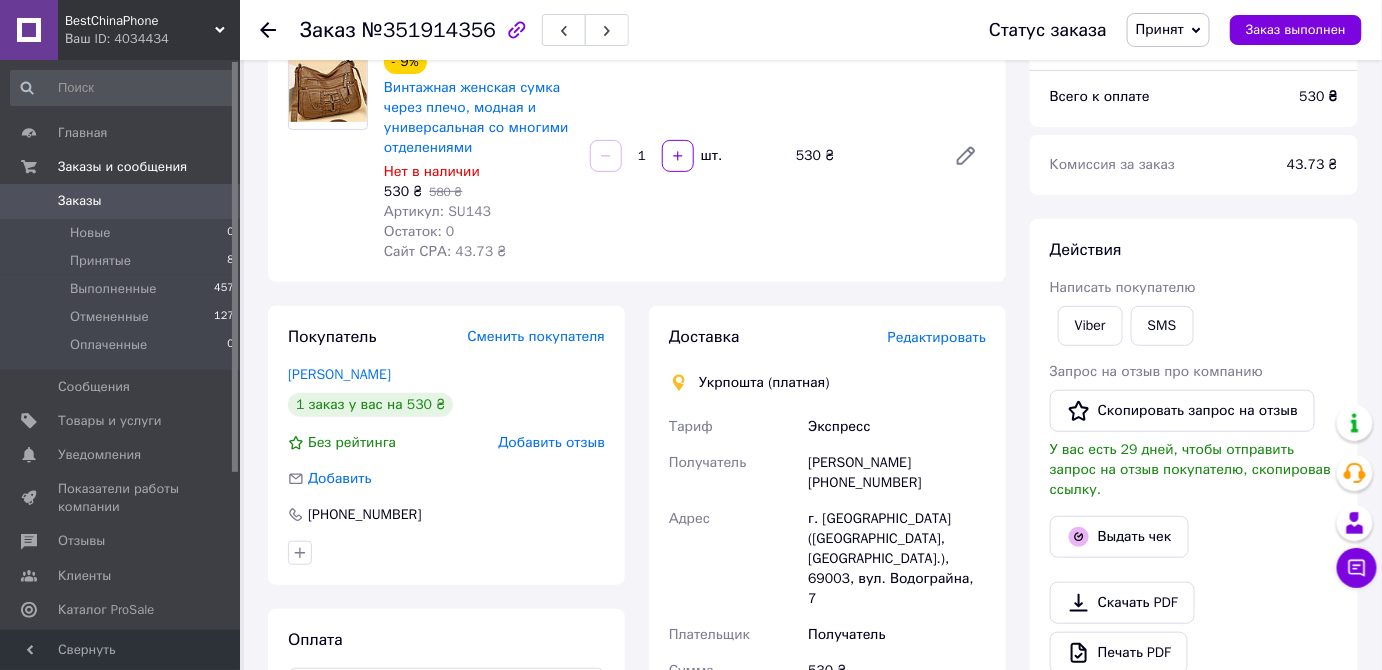click on "Редактировать" at bounding box center (937, 337) 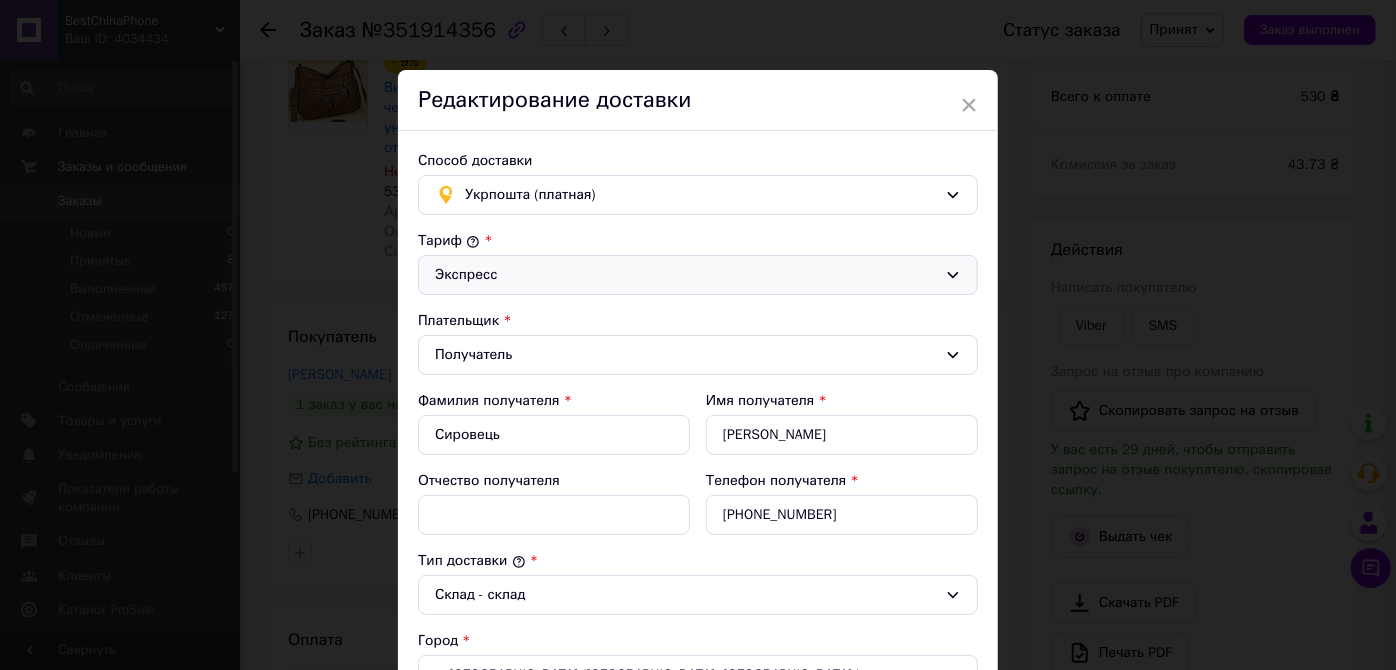 click 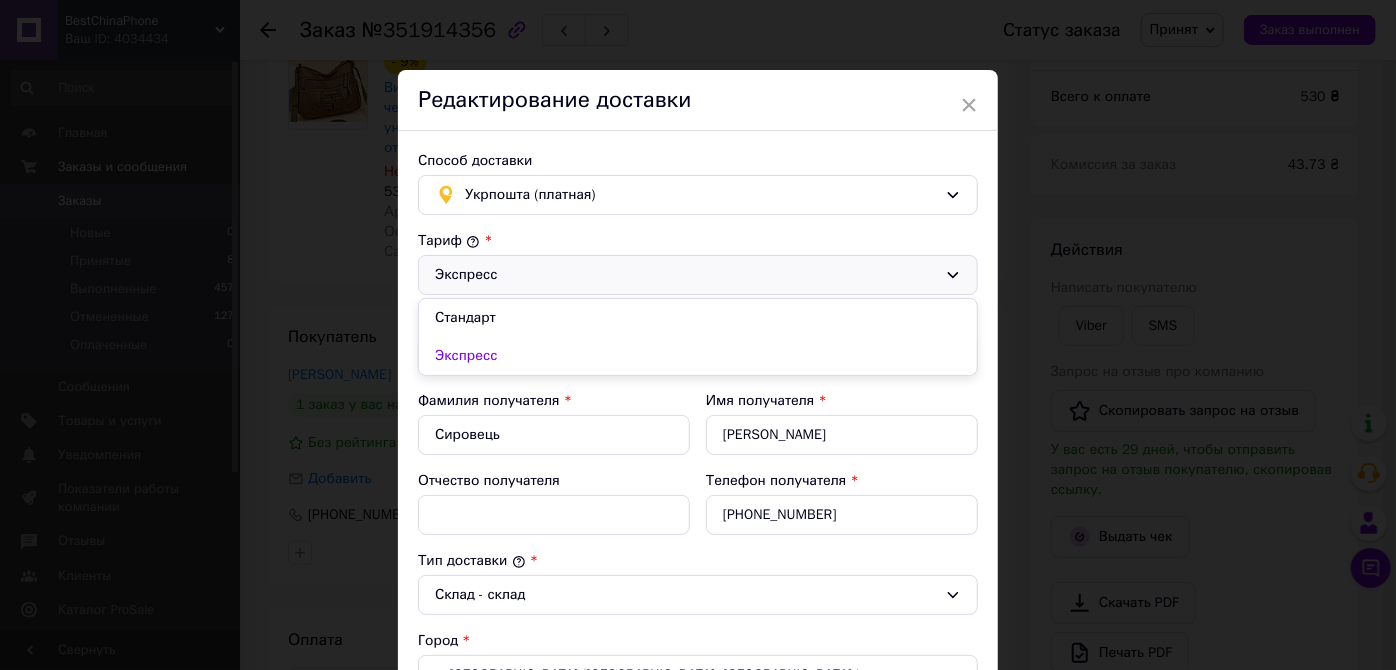 click 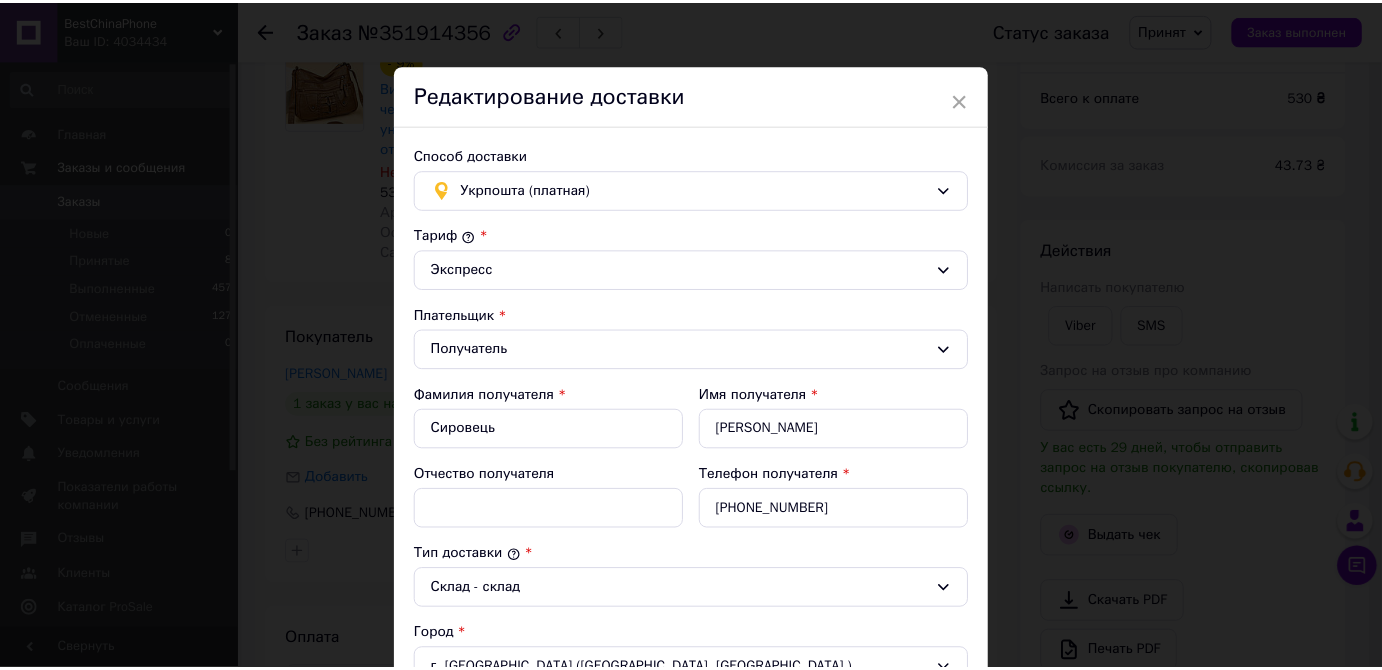 scroll, scrollTop: 0, scrollLeft: 0, axis: both 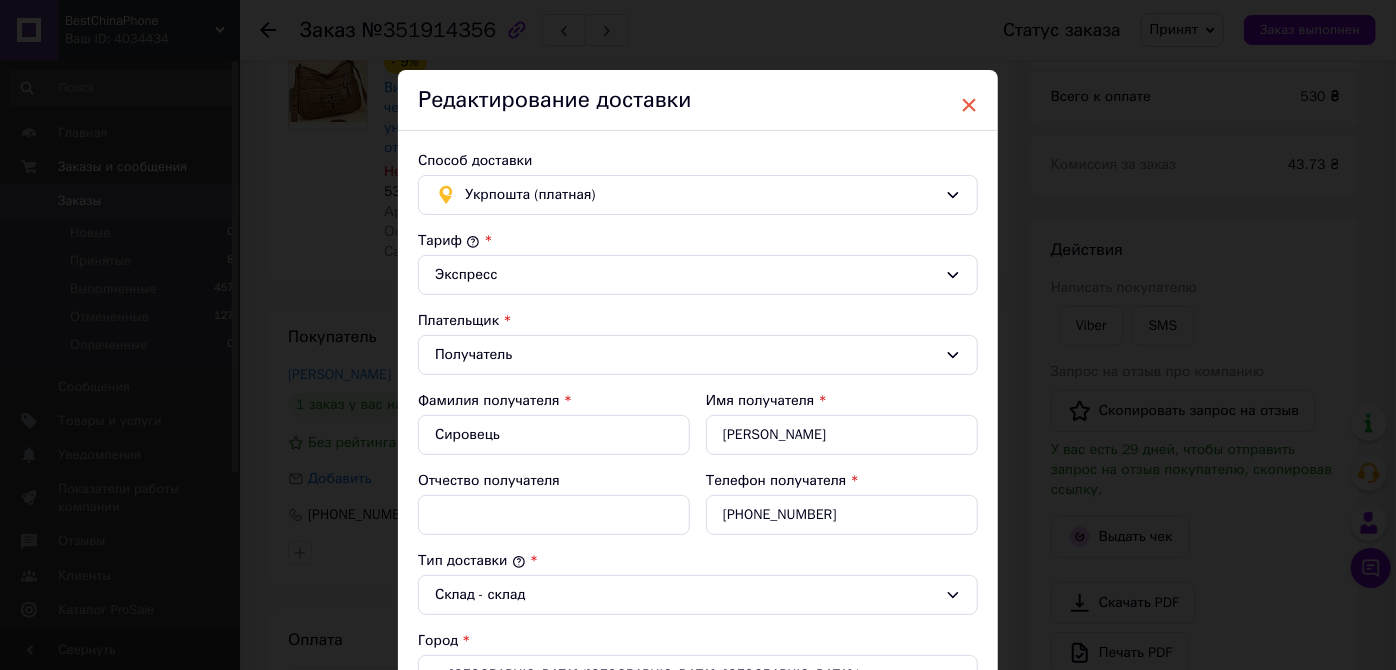 click on "×" at bounding box center [969, 105] 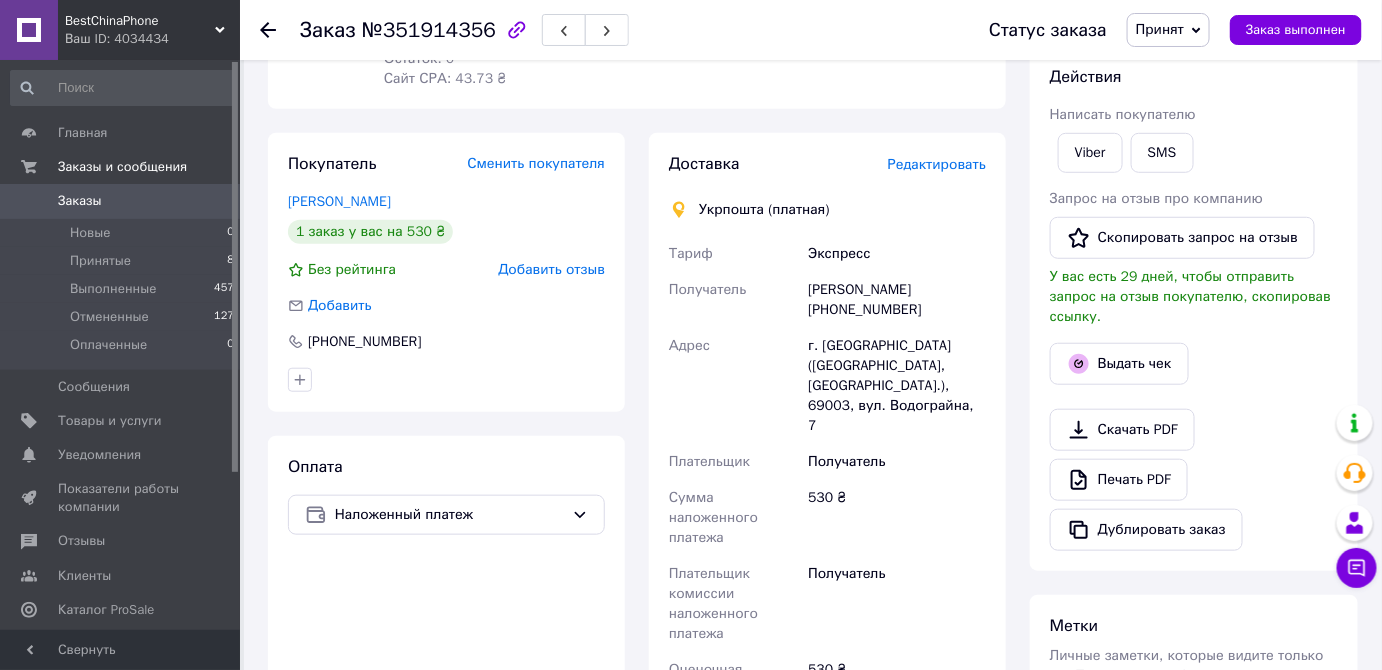 scroll, scrollTop: 363, scrollLeft: 0, axis: vertical 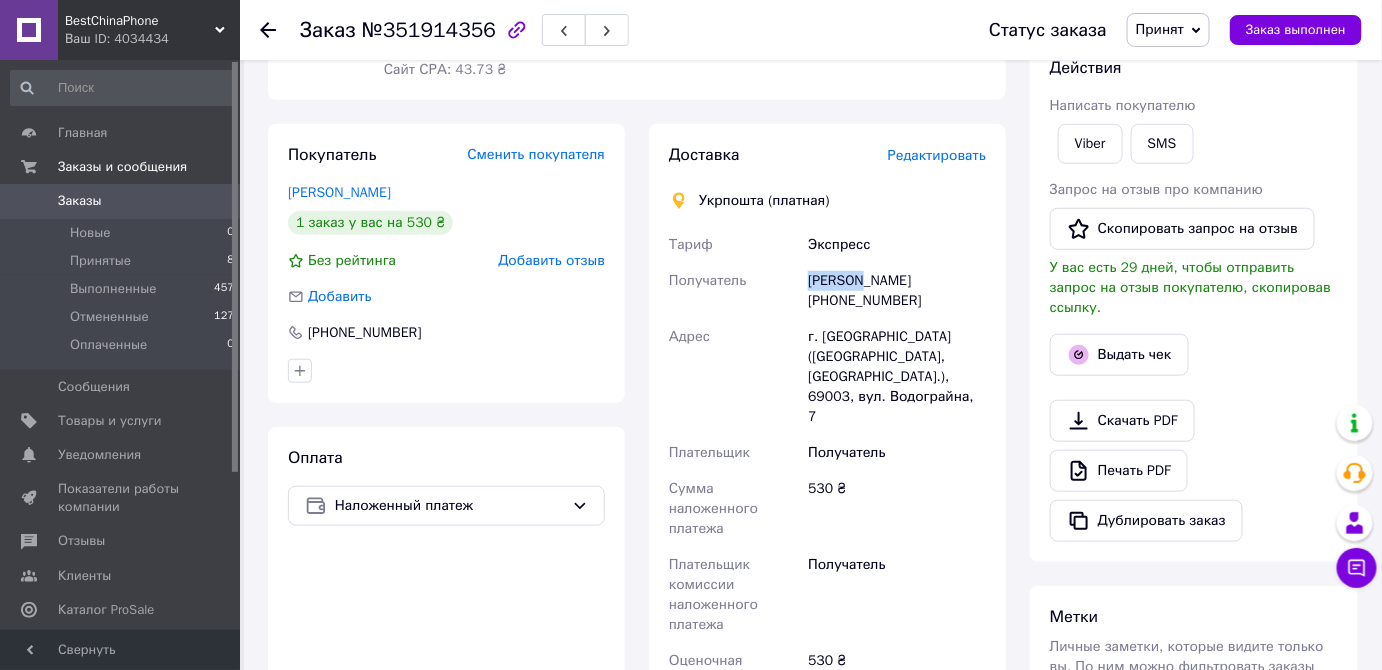 drag, startPoint x: 858, startPoint y: 278, endPoint x: 808, endPoint y: 281, distance: 50.08992 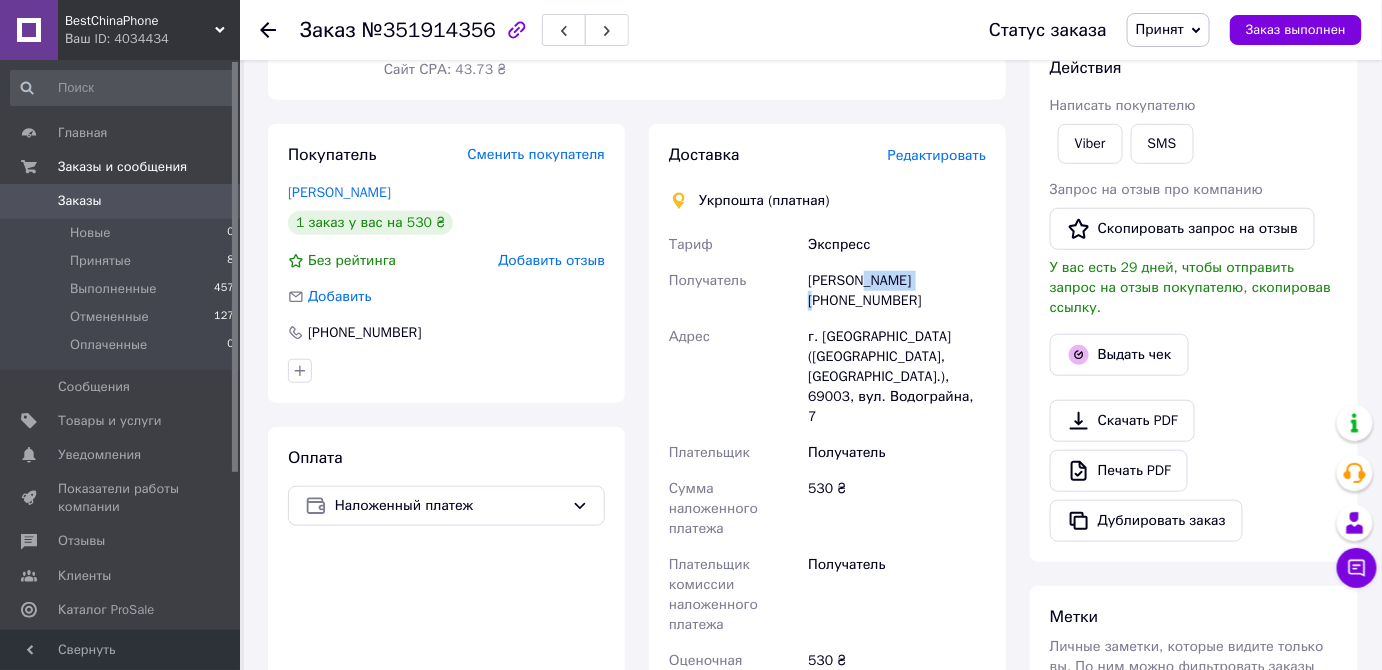 drag, startPoint x: 920, startPoint y: 282, endPoint x: 859, endPoint y: 280, distance: 61.03278 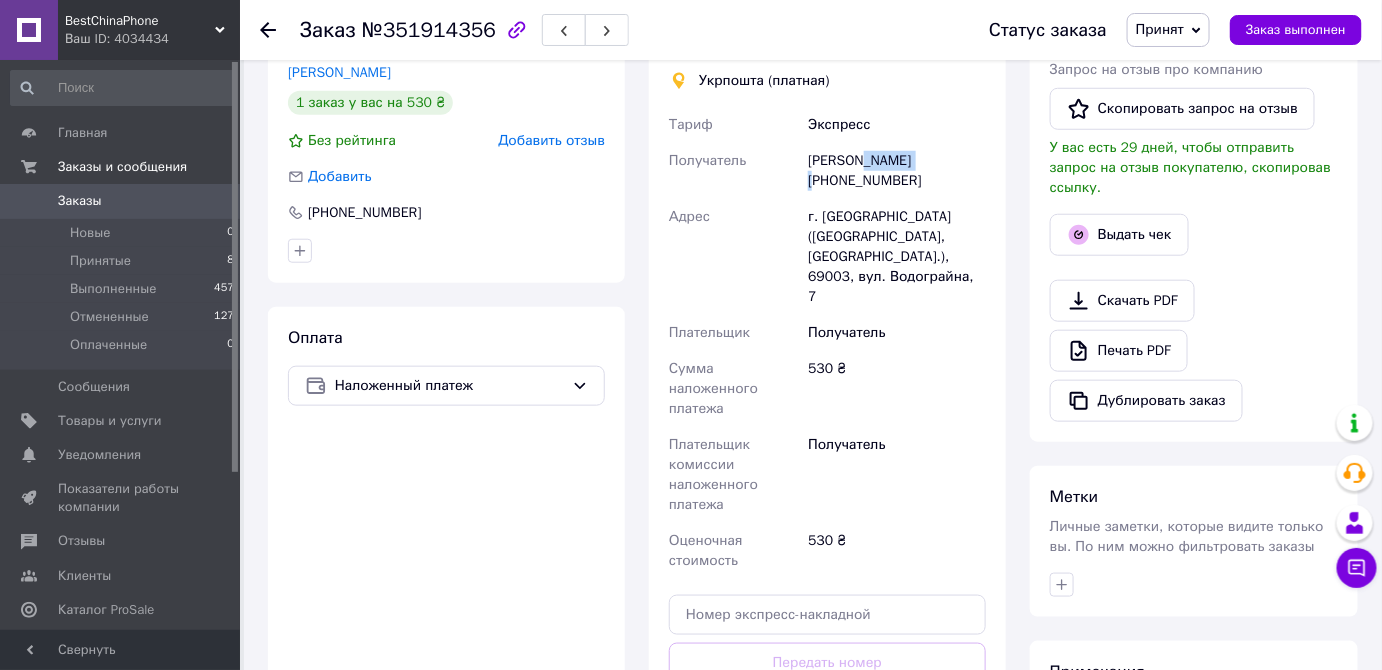 scroll, scrollTop: 454, scrollLeft: 0, axis: vertical 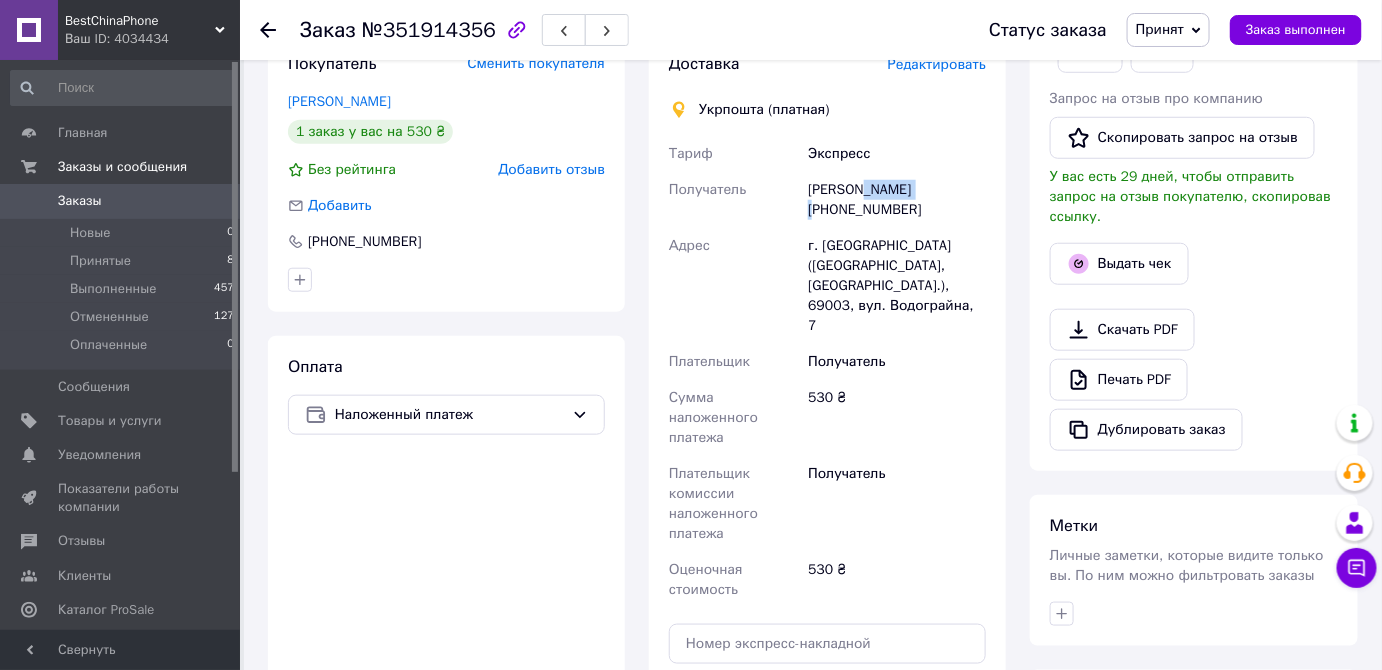 drag, startPoint x: 916, startPoint y: 206, endPoint x: 834, endPoint y: 212, distance: 82.219215 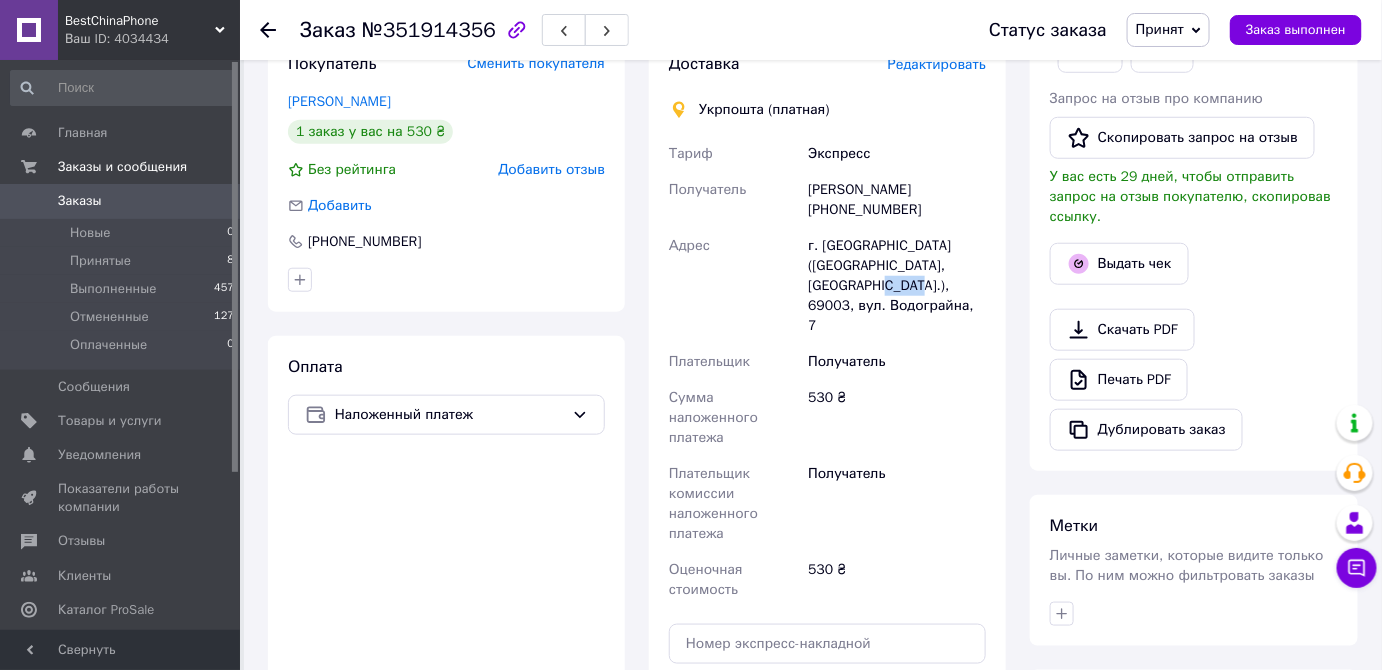 drag, startPoint x: 938, startPoint y: 286, endPoint x: 975, endPoint y: 158, distance: 133.24039 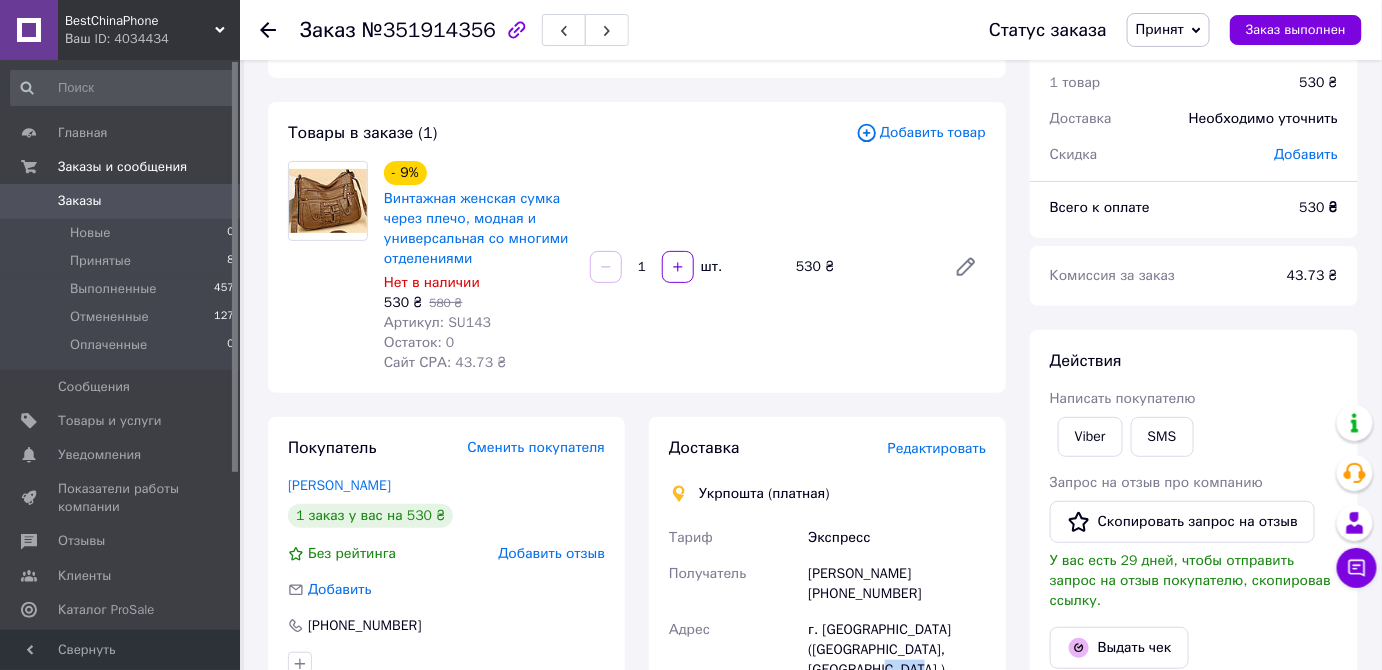 scroll, scrollTop: 0, scrollLeft: 0, axis: both 